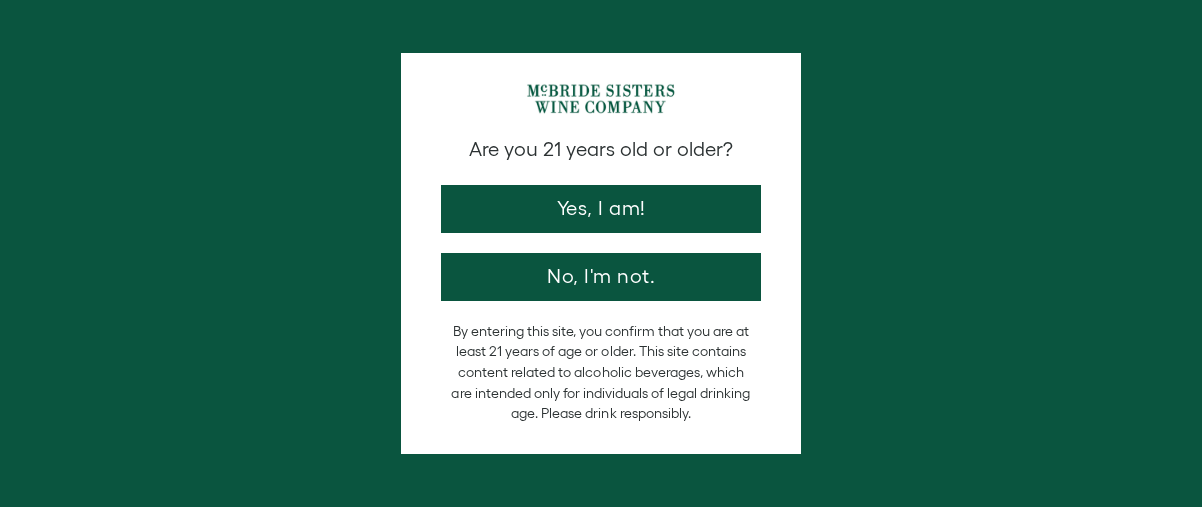 scroll, scrollTop: 0, scrollLeft: 0, axis: both 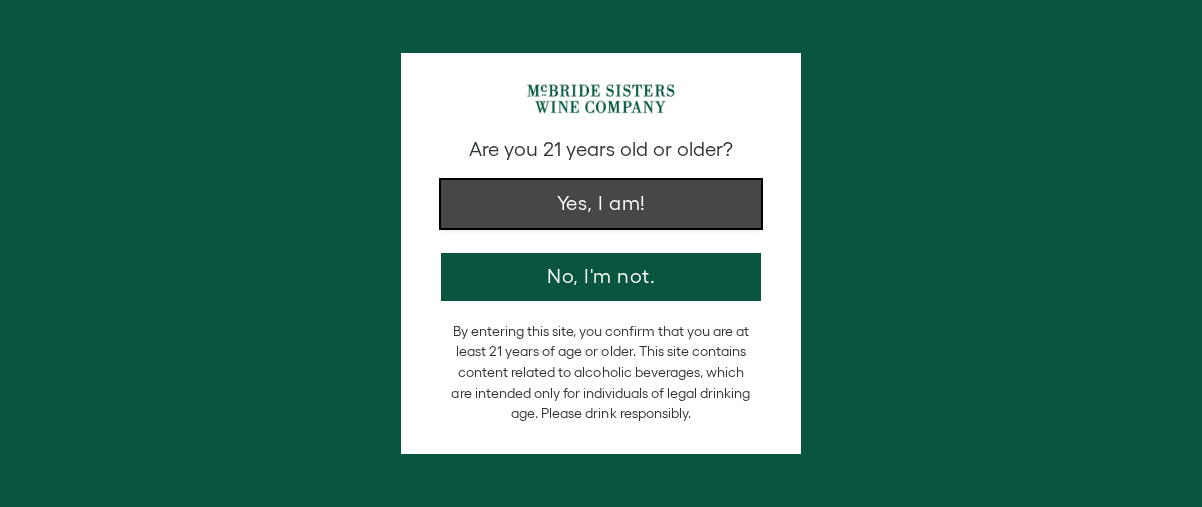 click on "Yes, I am!" at bounding box center [601, 204] 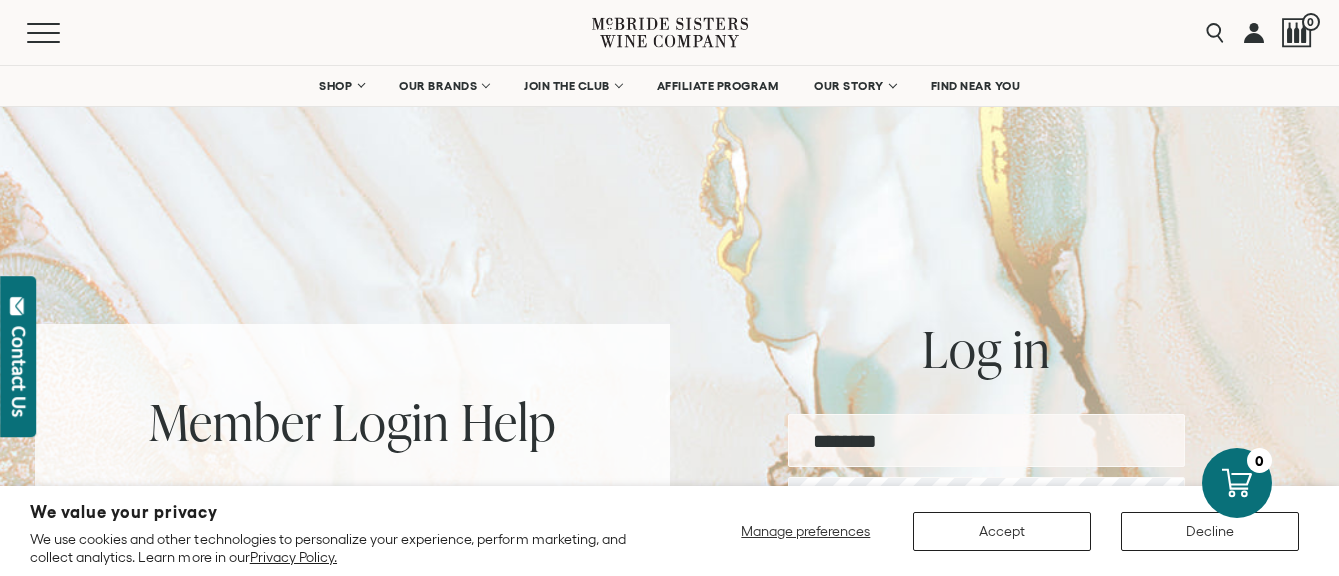 click at bounding box center (986, 440) 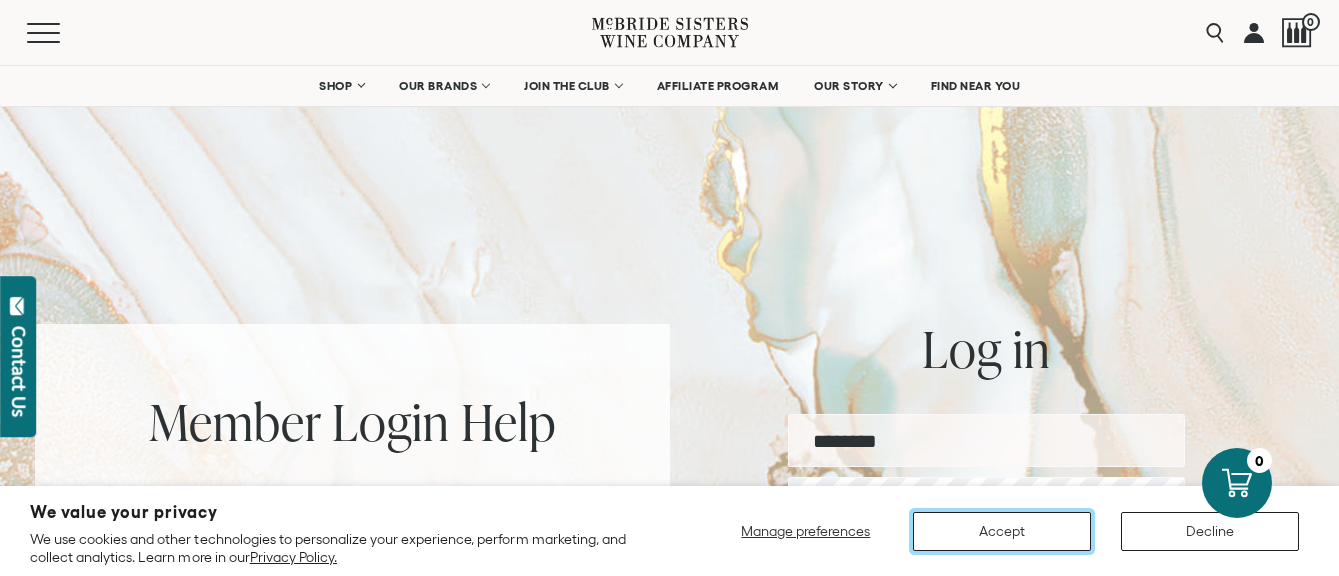 click on "Accept" at bounding box center [1002, 531] 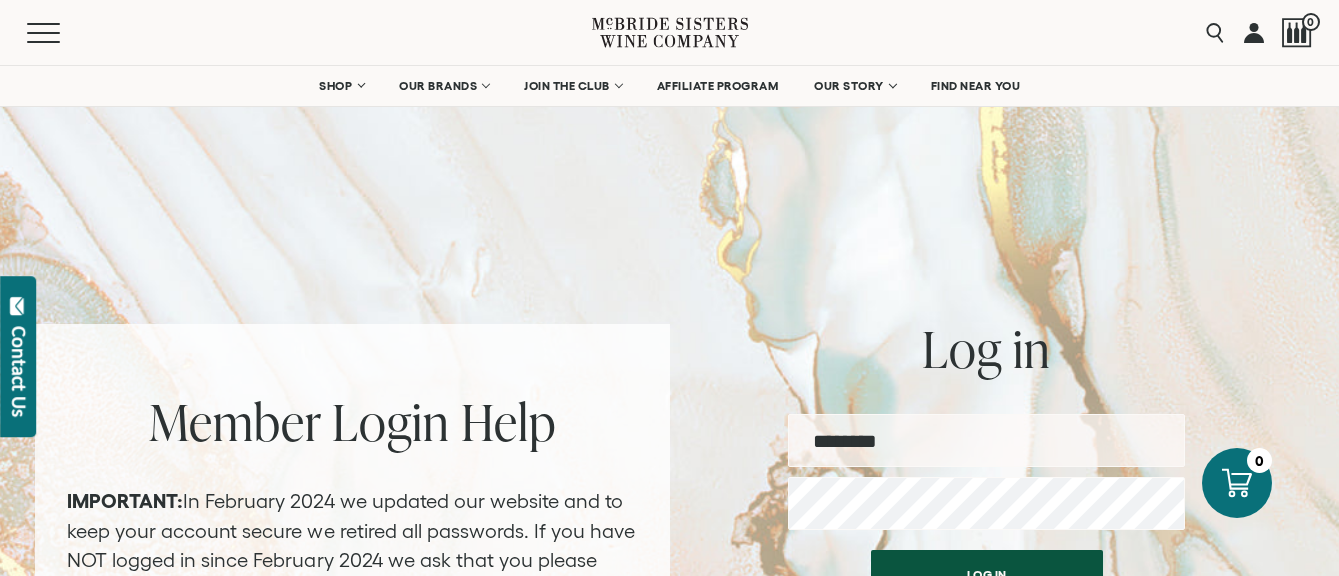 scroll, scrollTop: 100, scrollLeft: 0, axis: vertical 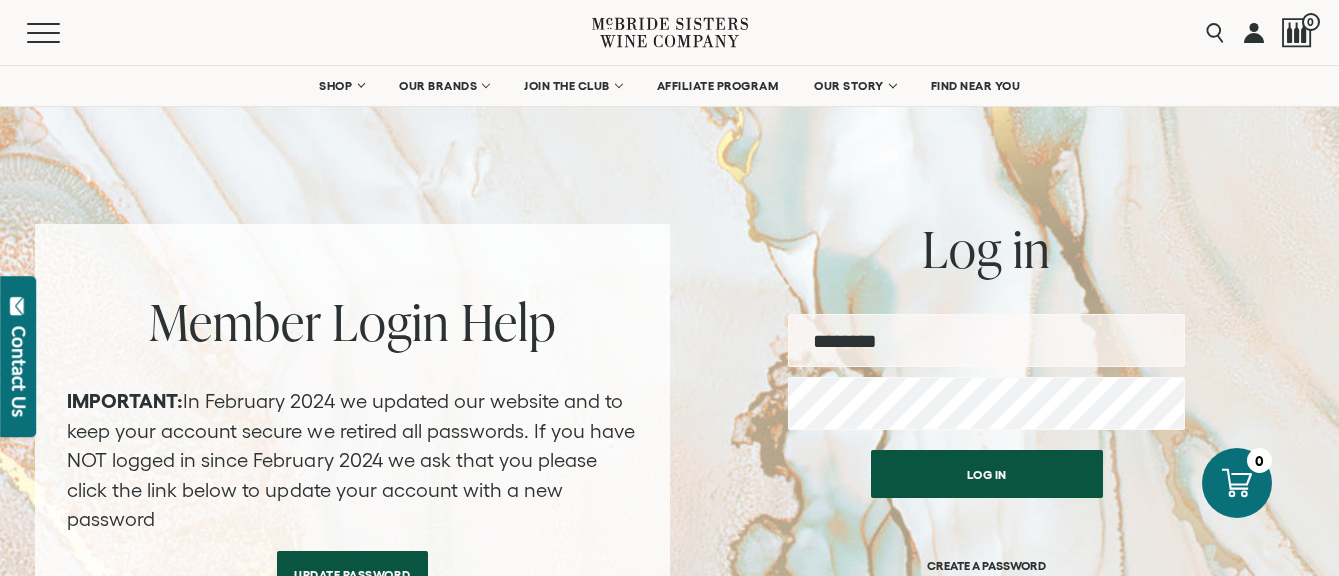 click at bounding box center (986, 340) 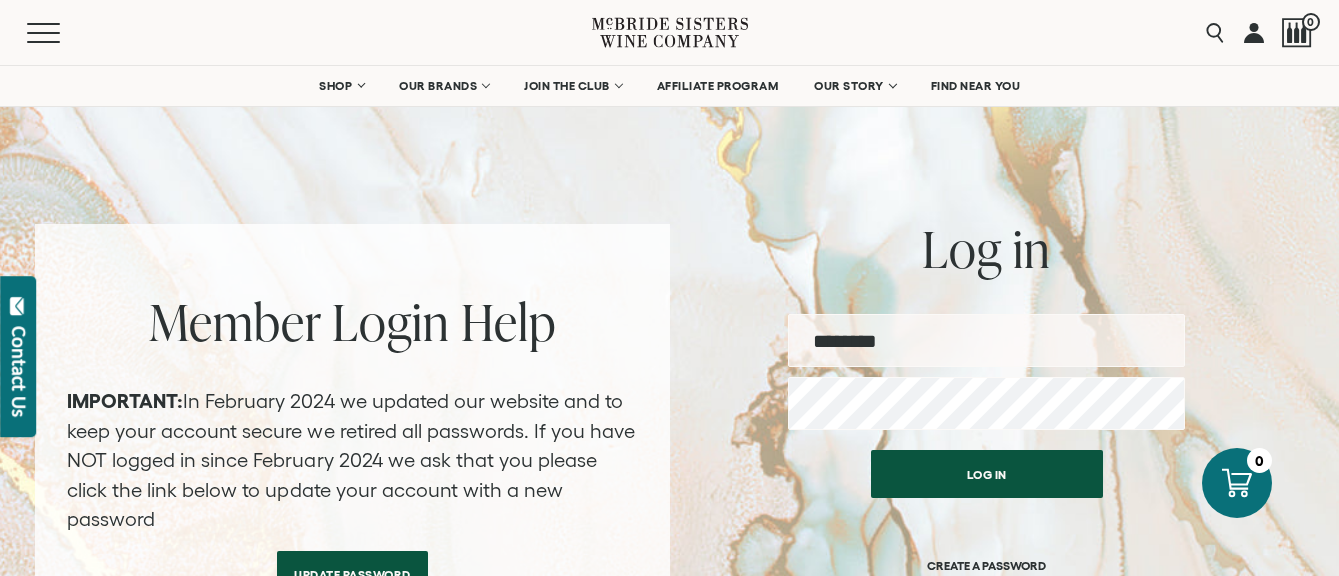 type on "********" 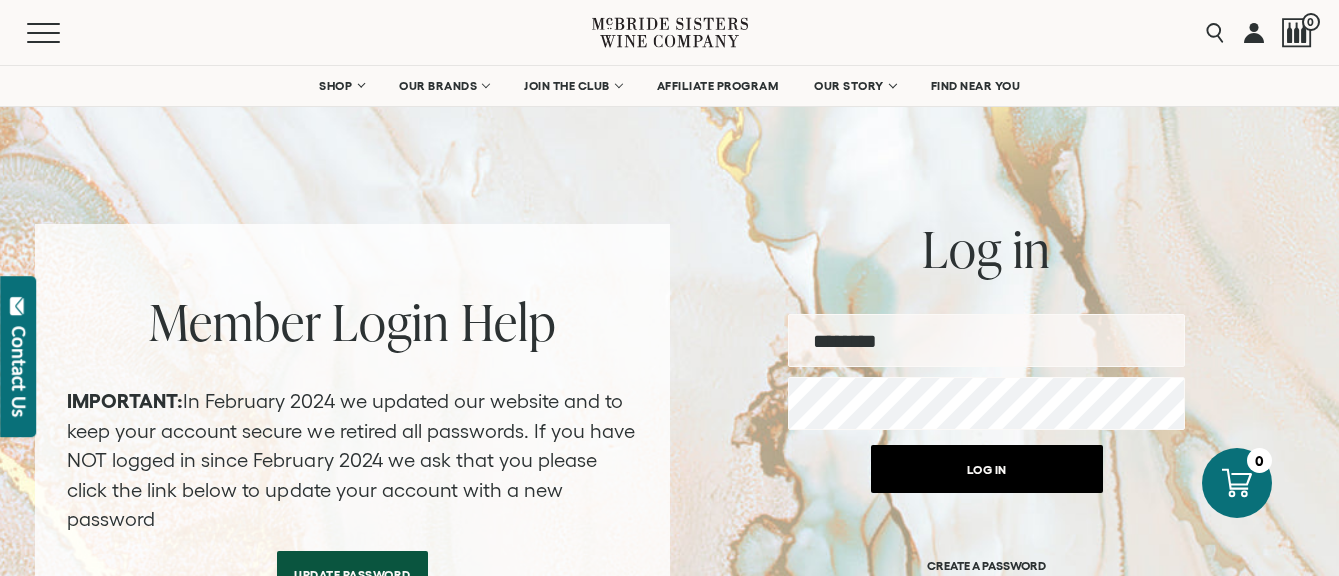 click on "Log in" at bounding box center (987, 469) 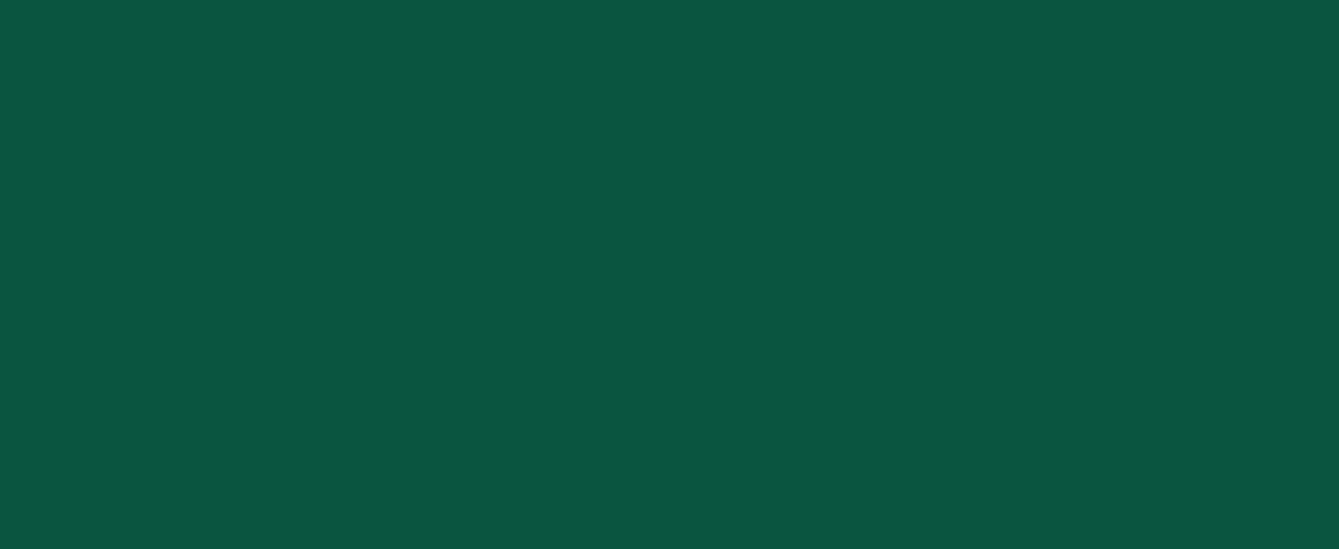 scroll, scrollTop: 0, scrollLeft: 0, axis: both 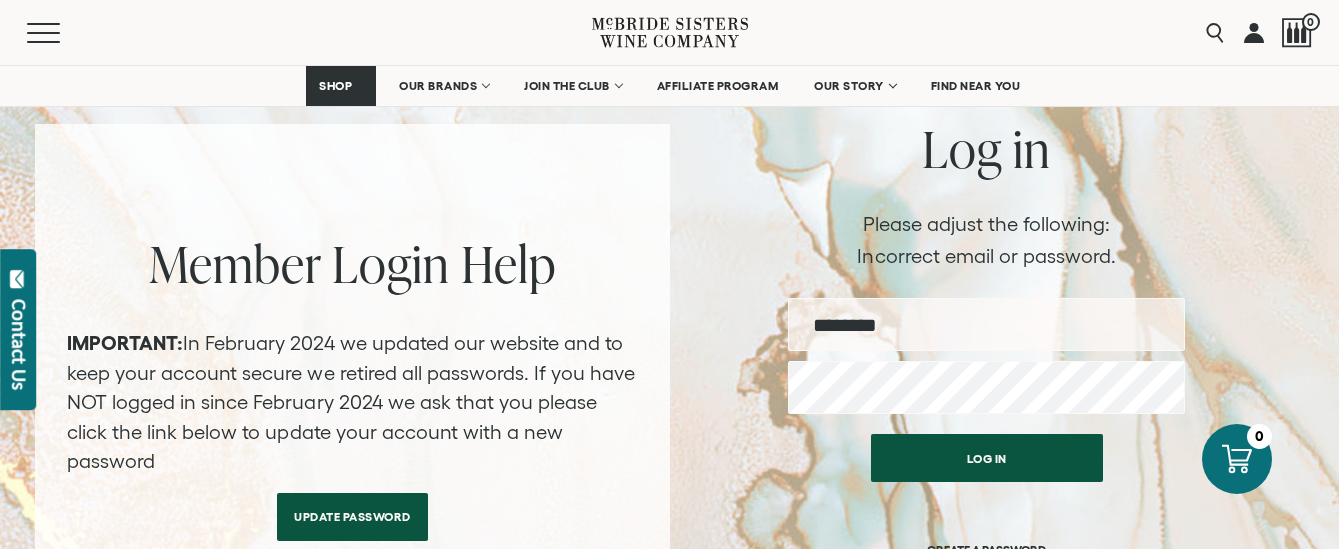 click at bounding box center (986, 324) 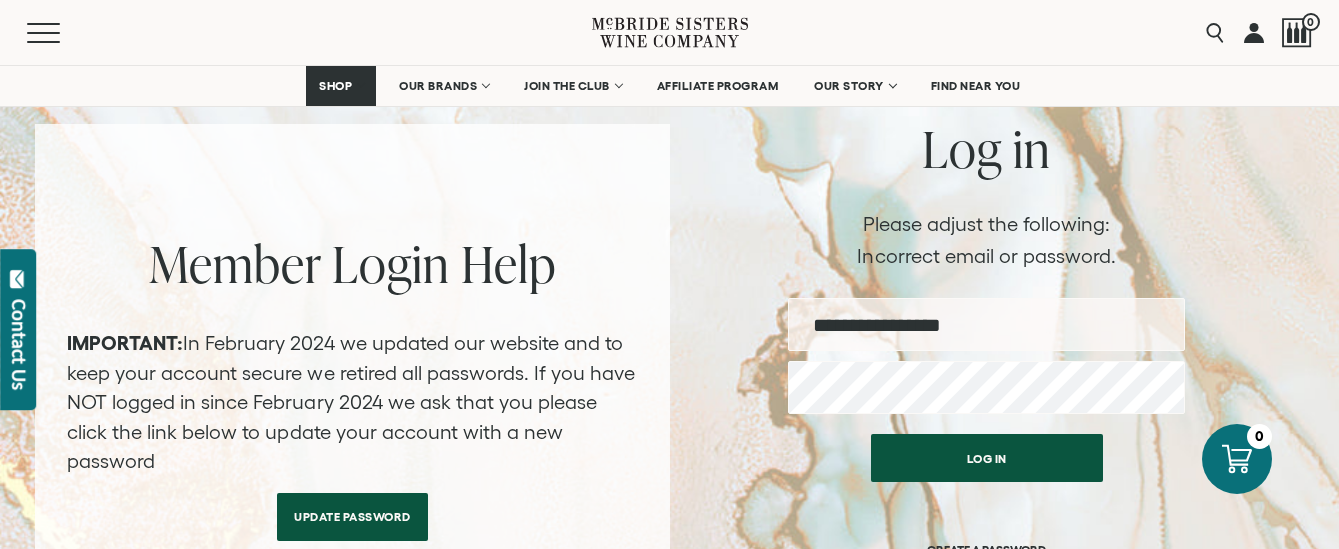 type on "**********" 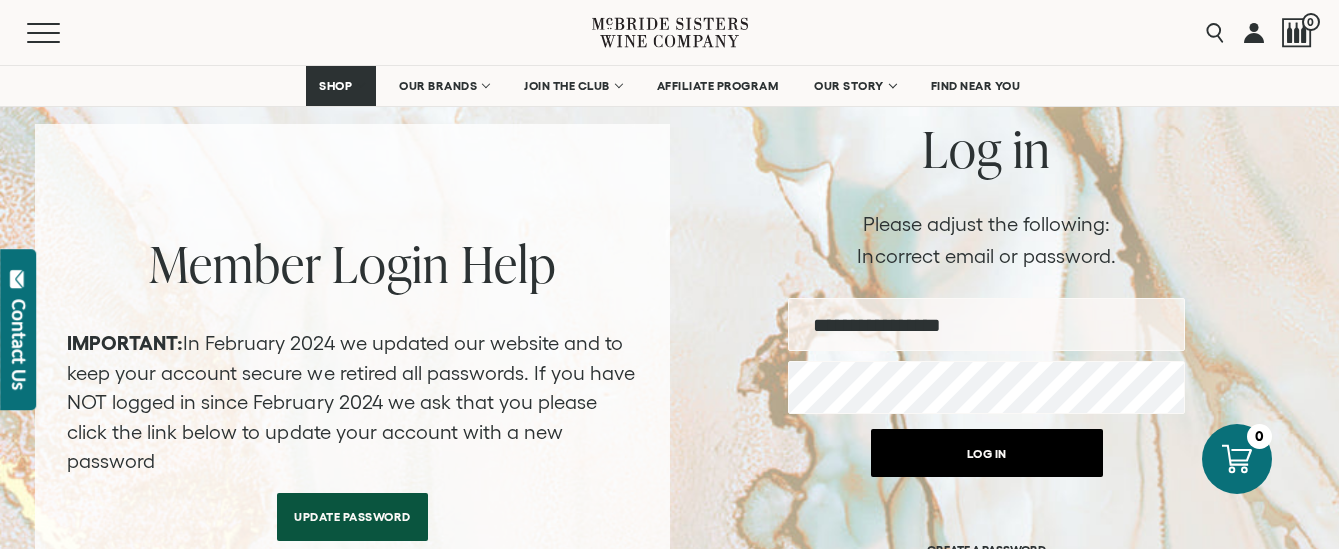 click on "Log in" at bounding box center (987, 453) 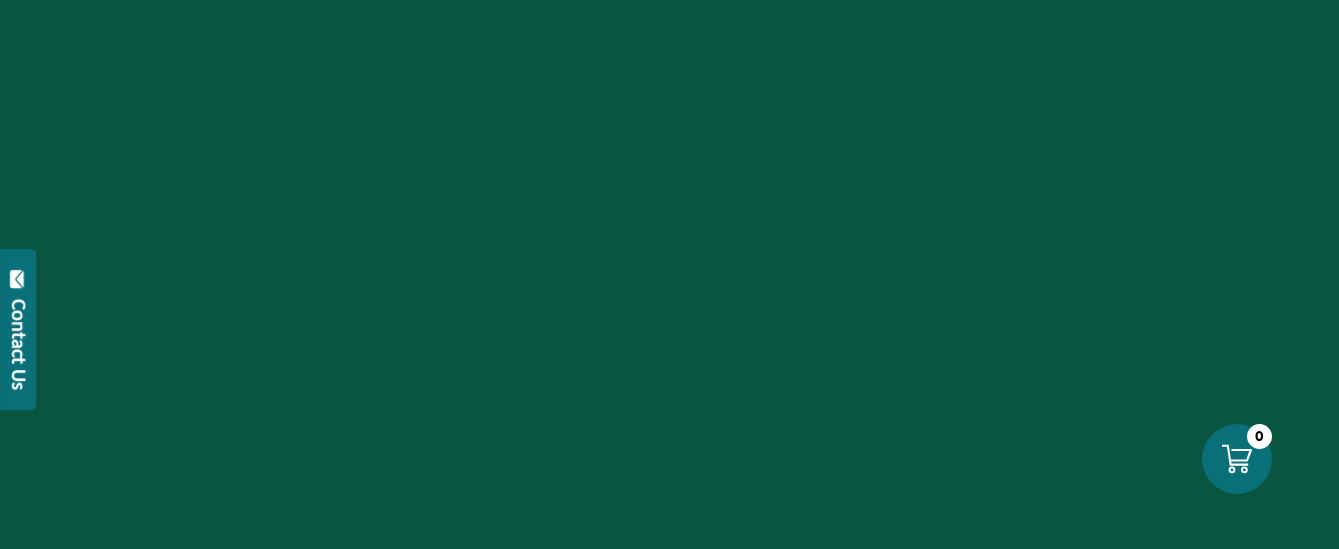 scroll, scrollTop: 0, scrollLeft: 0, axis: both 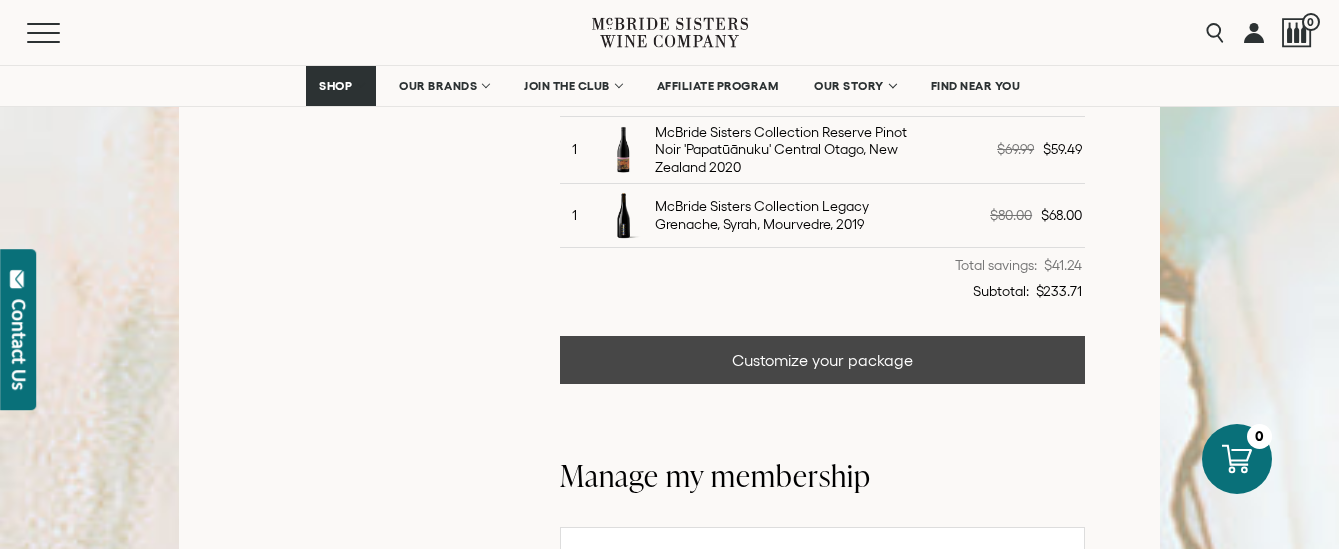 click on "Customize your package" at bounding box center [823, 360] 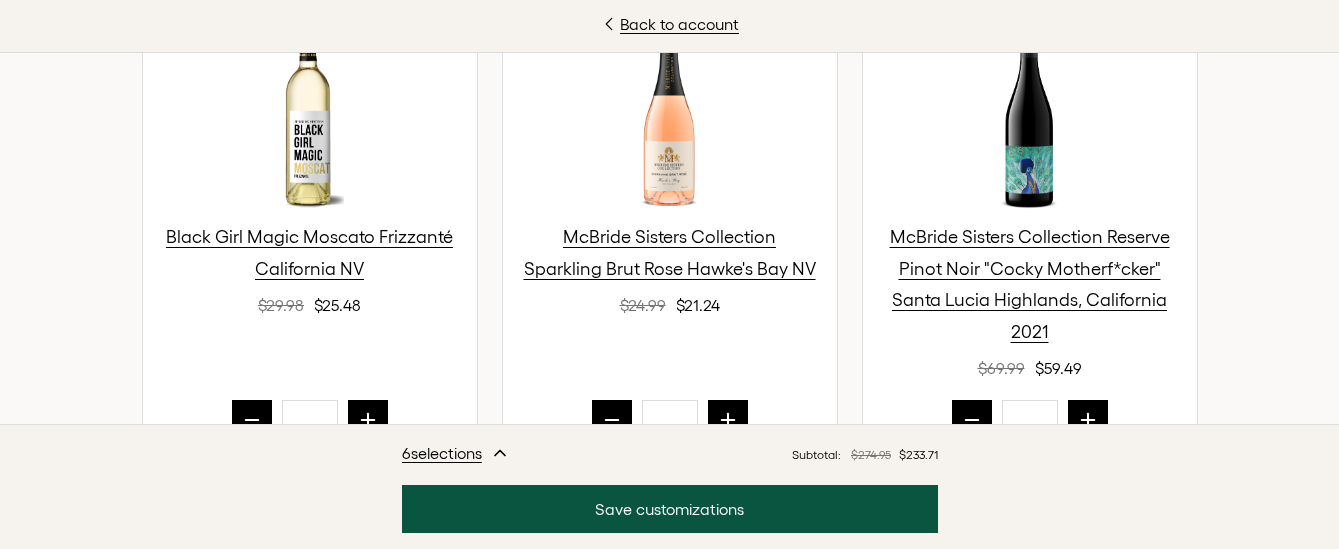 scroll, scrollTop: 900, scrollLeft: 0, axis: vertical 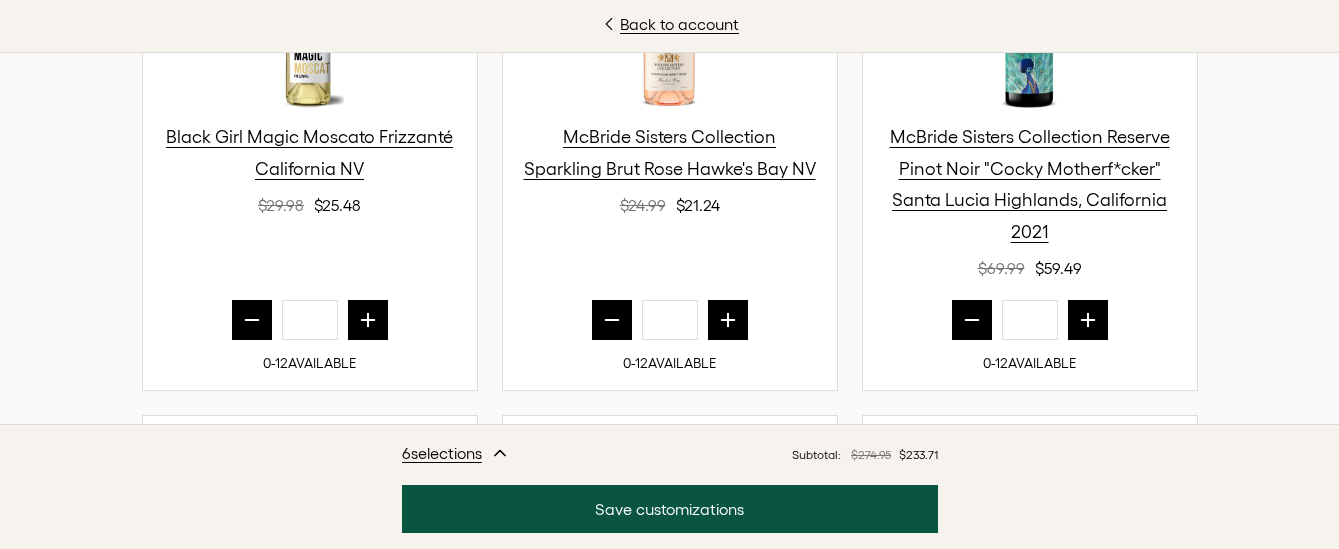 click 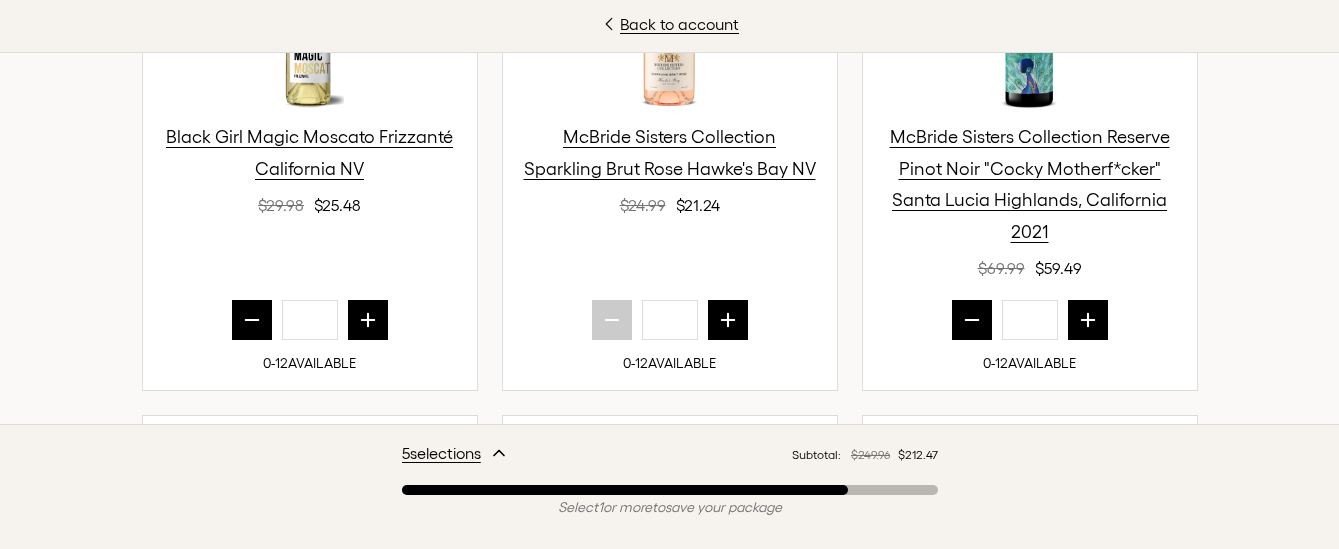 click 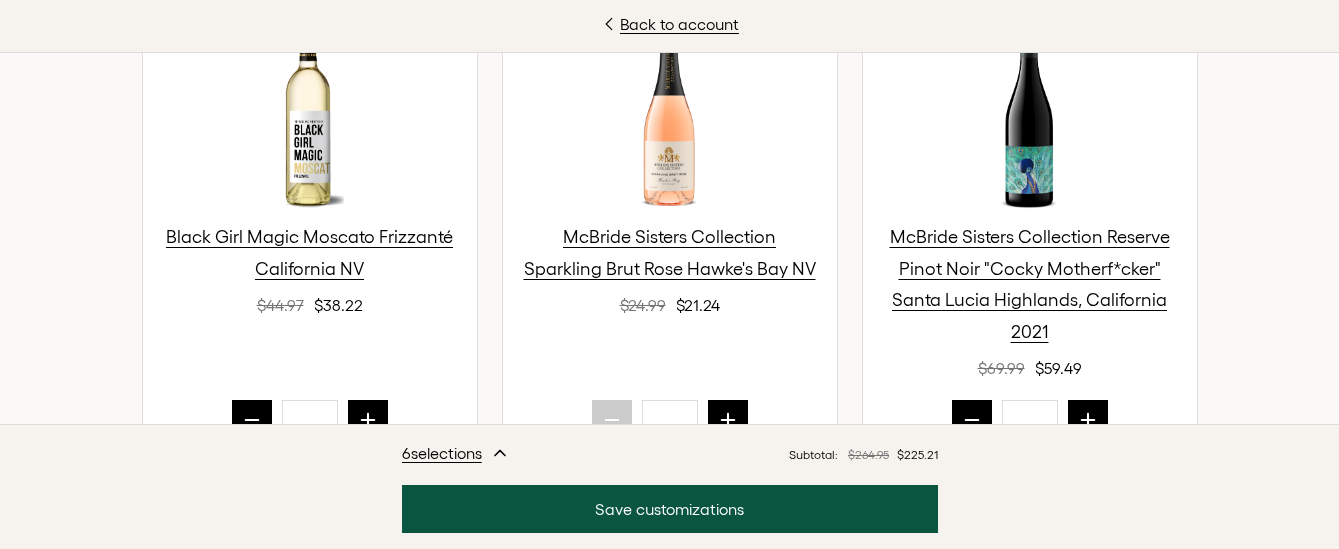 scroll, scrollTop: 900, scrollLeft: 0, axis: vertical 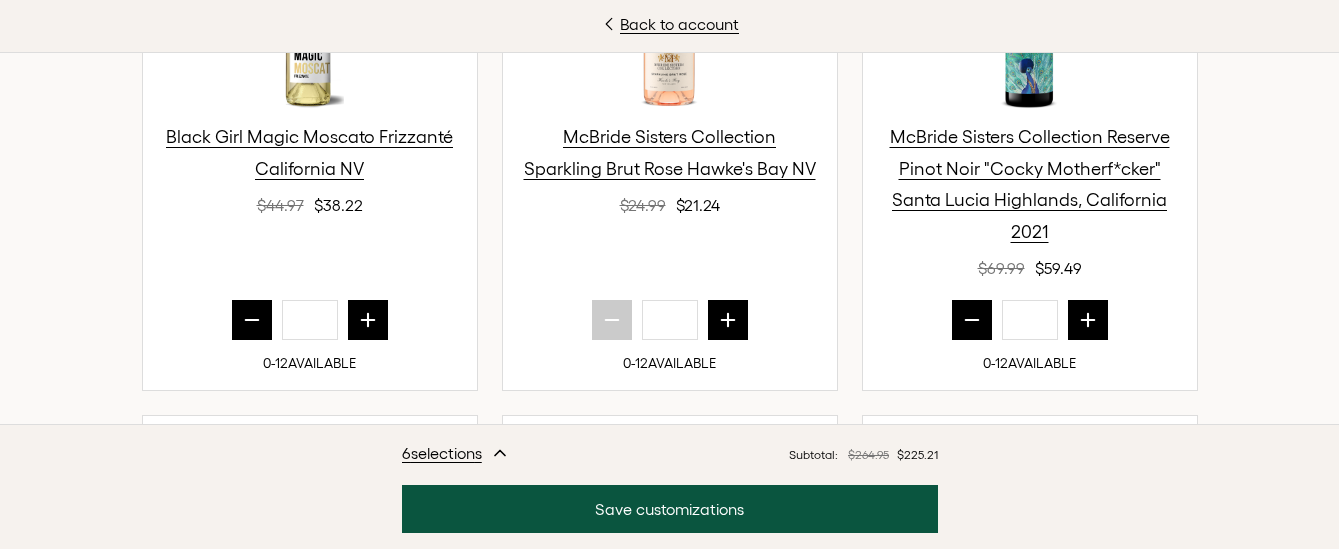 click 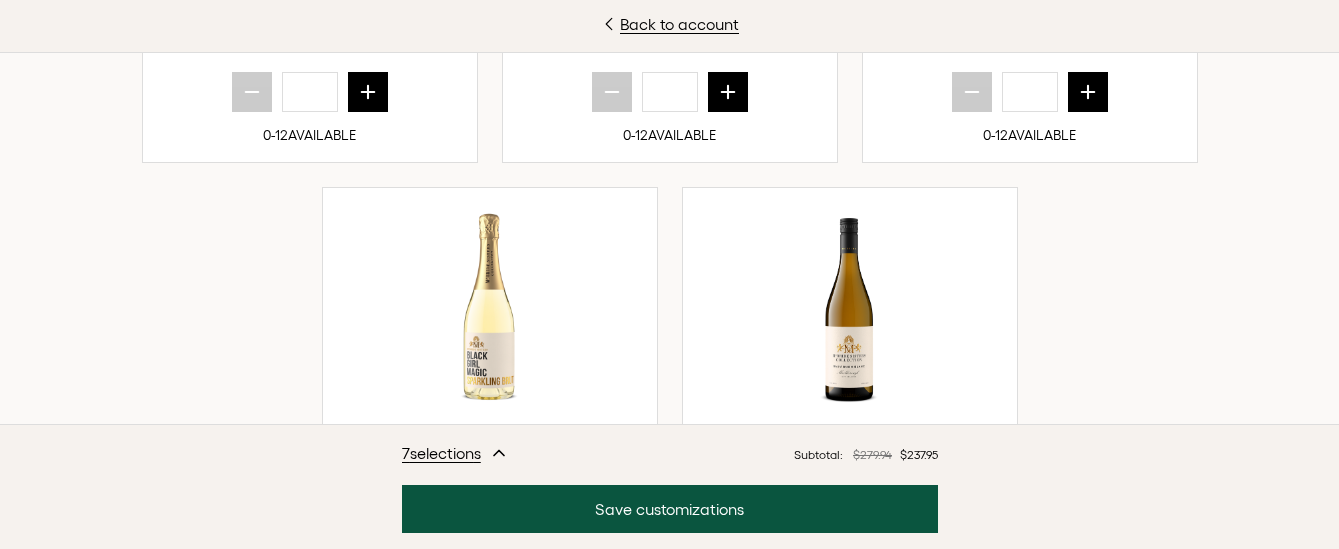scroll, scrollTop: 2300, scrollLeft: 0, axis: vertical 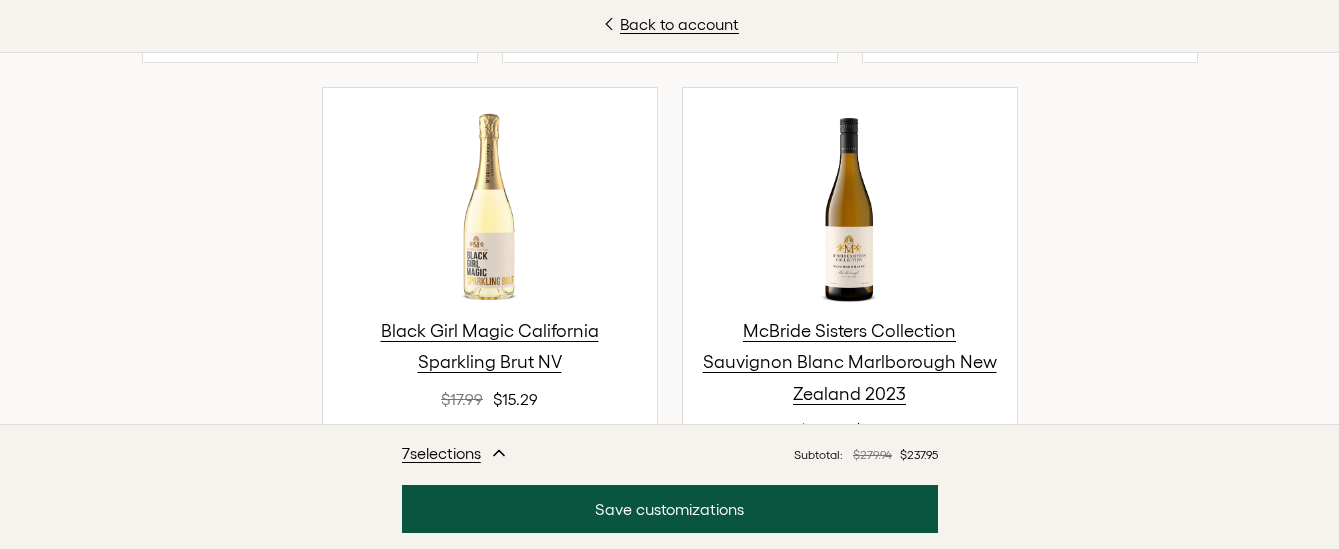 click 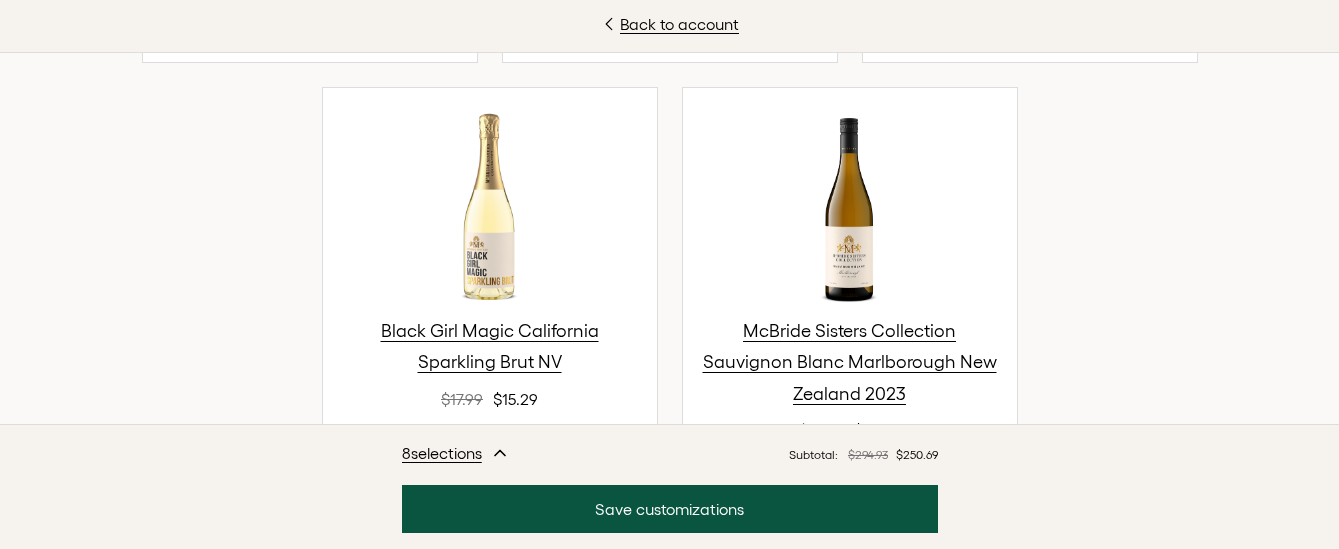 click 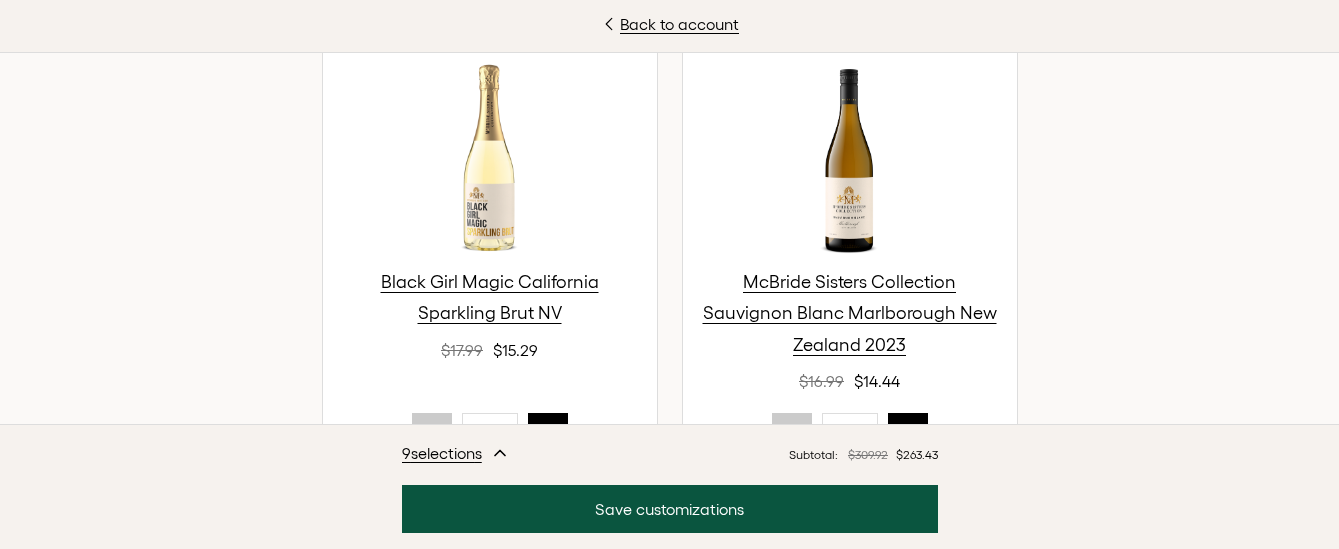 scroll, scrollTop: 2300, scrollLeft: 0, axis: vertical 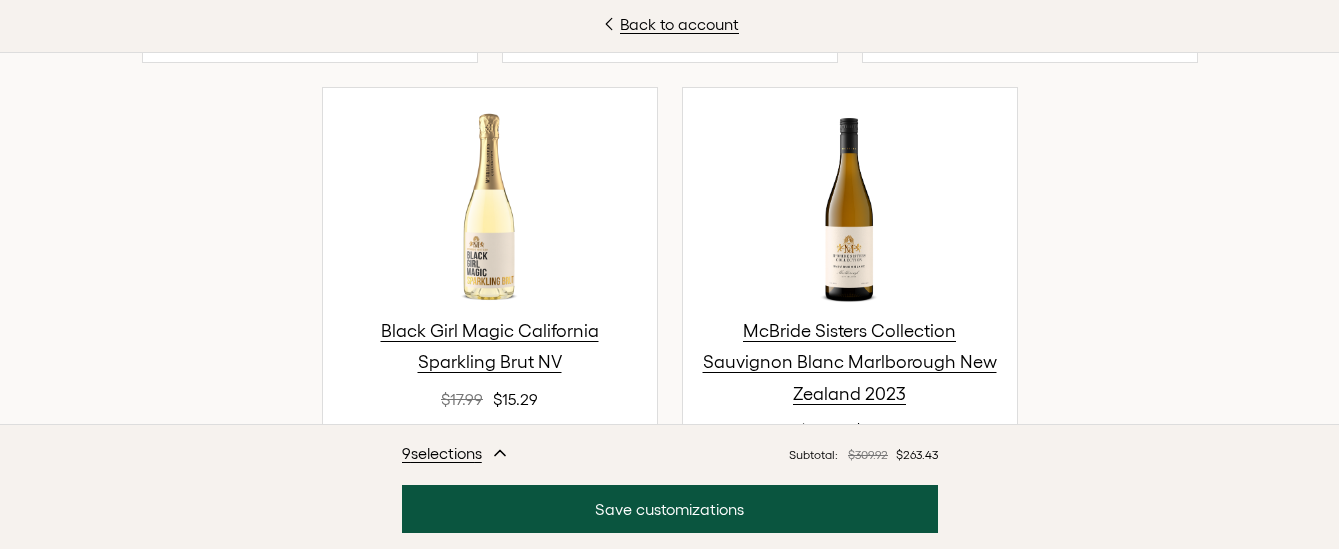 click 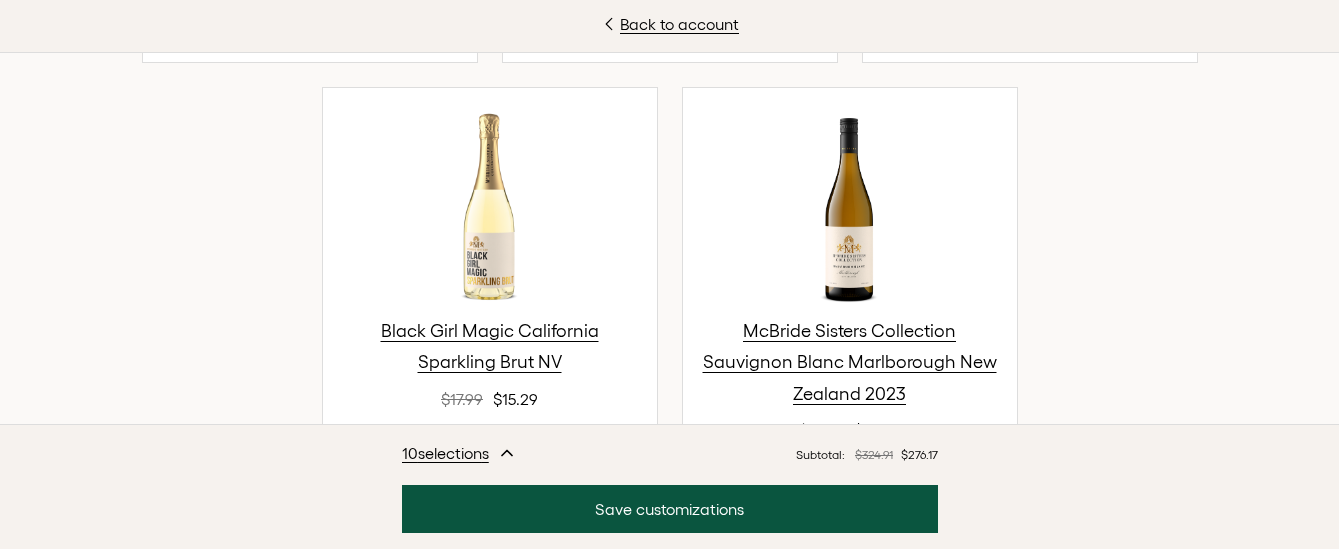 click 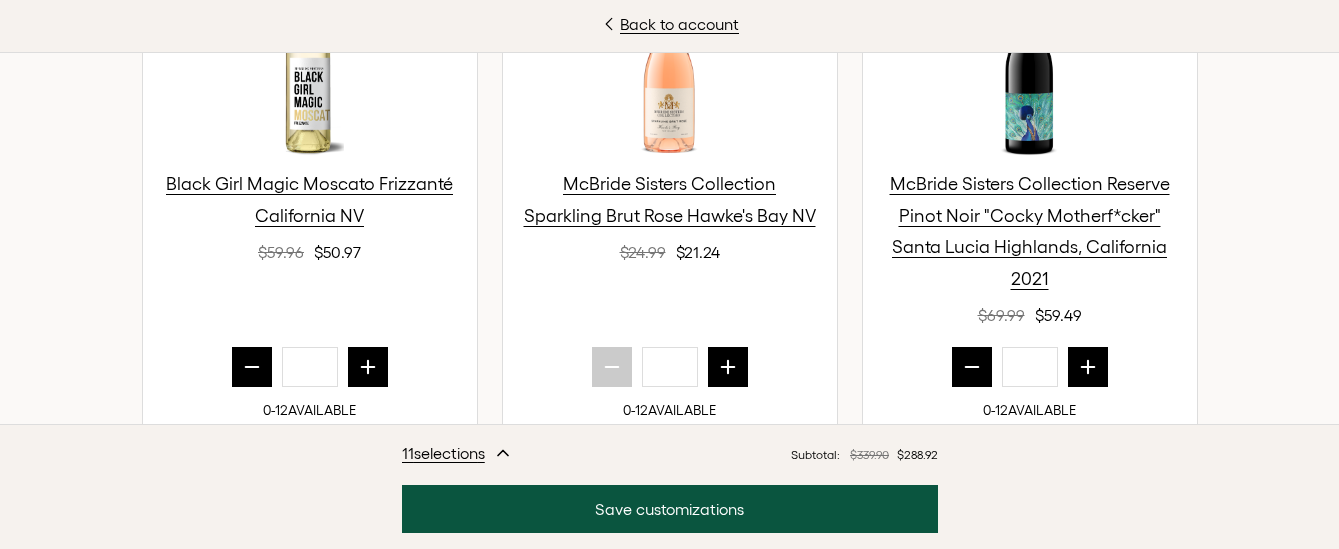 scroll, scrollTop: 900, scrollLeft: 0, axis: vertical 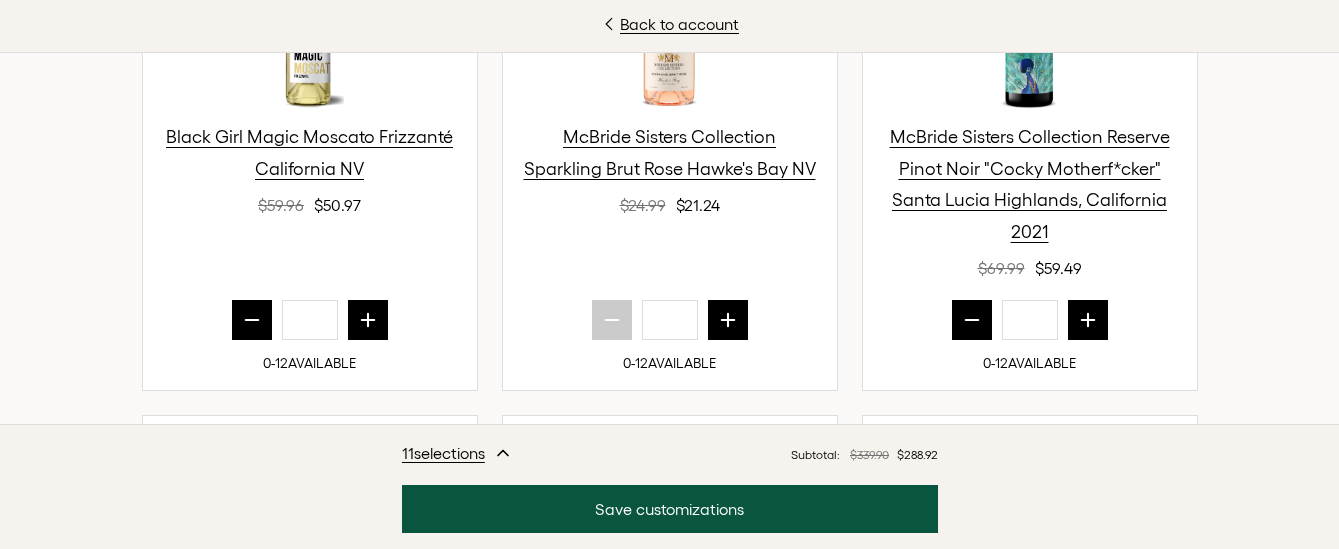 click 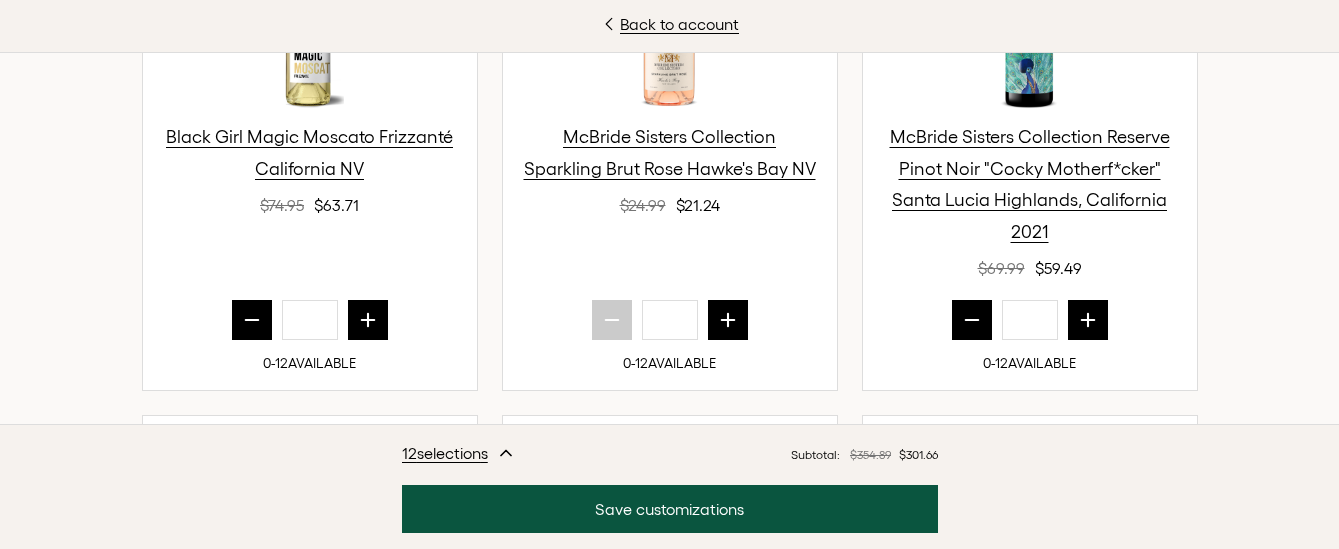 click at bounding box center [309, 14] 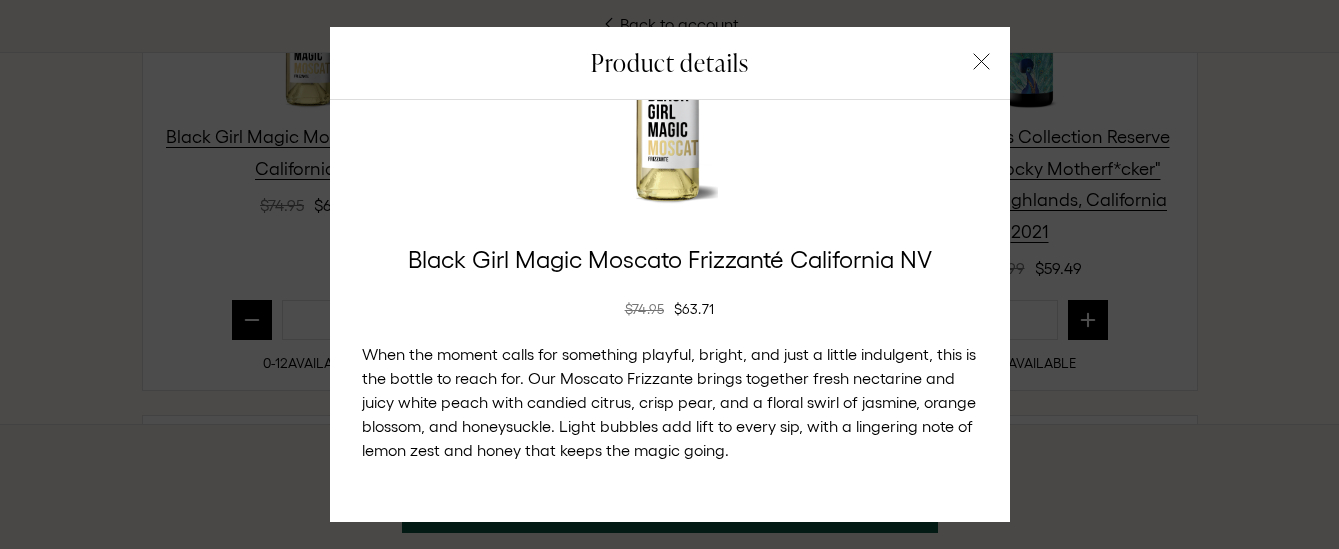 scroll, scrollTop: 236, scrollLeft: 0, axis: vertical 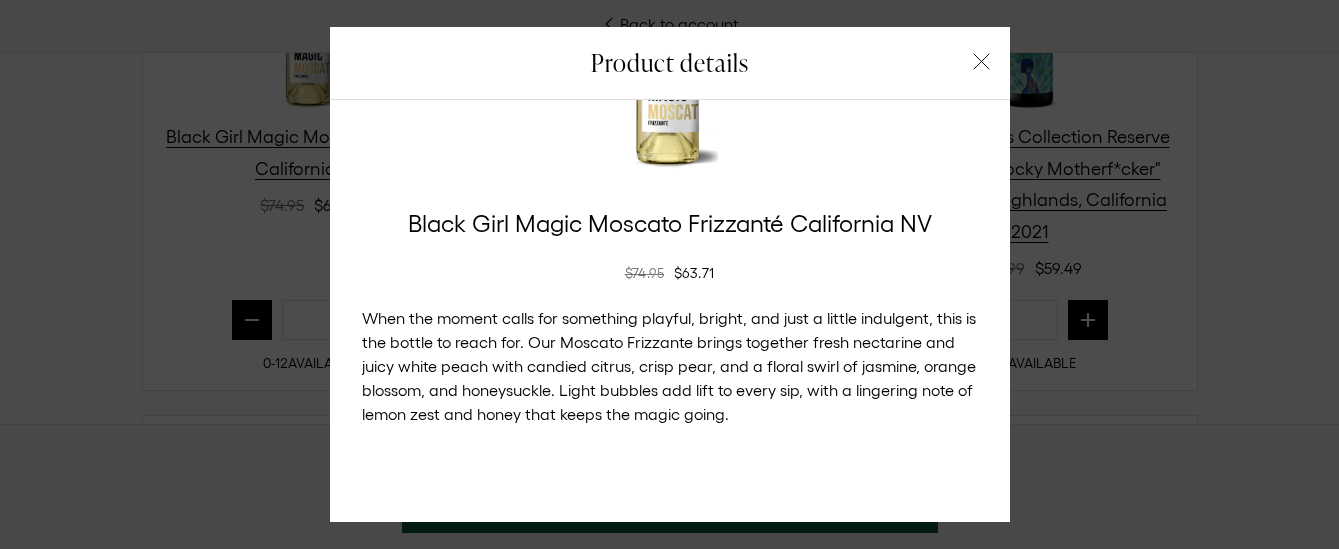 click 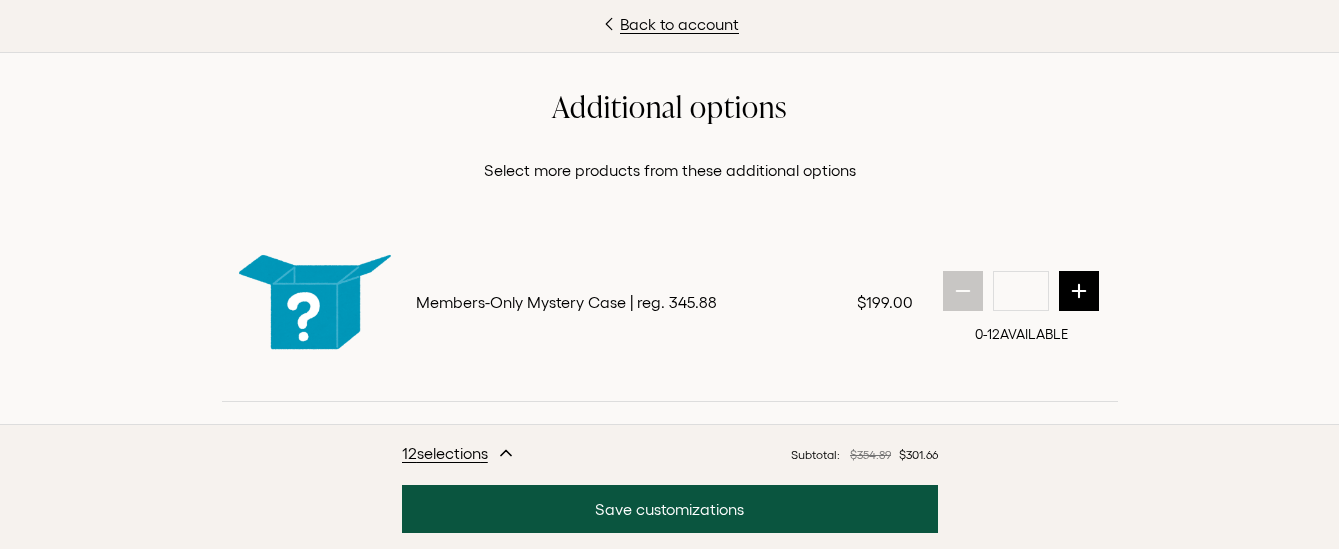 scroll, scrollTop: 2900, scrollLeft: 0, axis: vertical 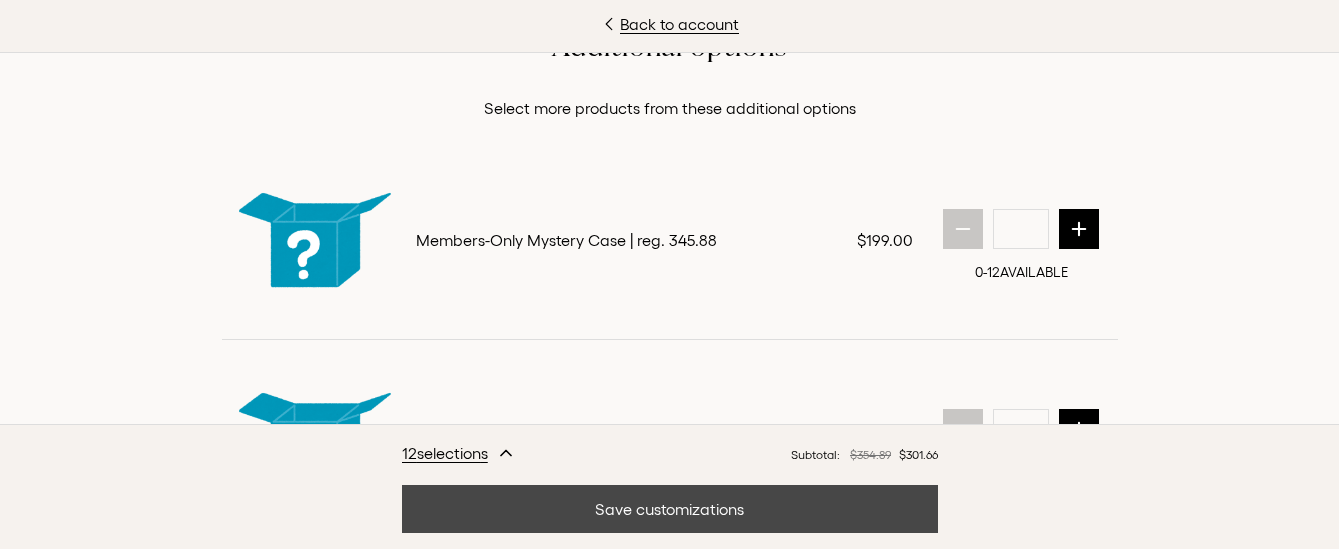 click on "Save customizations" at bounding box center (670, 509) 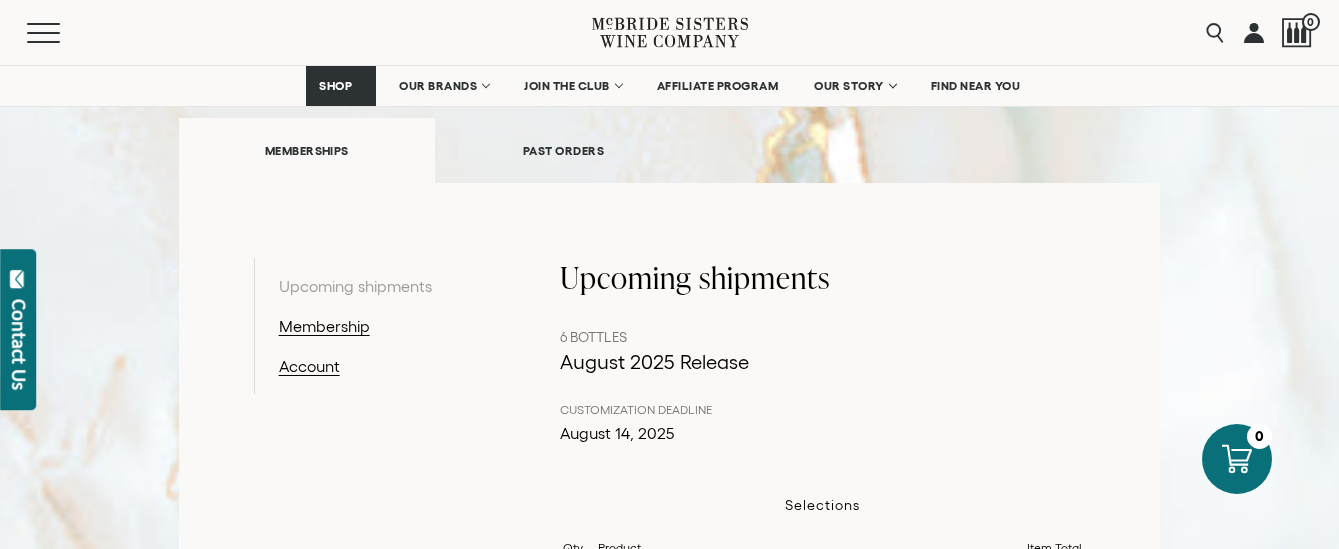 scroll, scrollTop: 209, scrollLeft: 0, axis: vertical 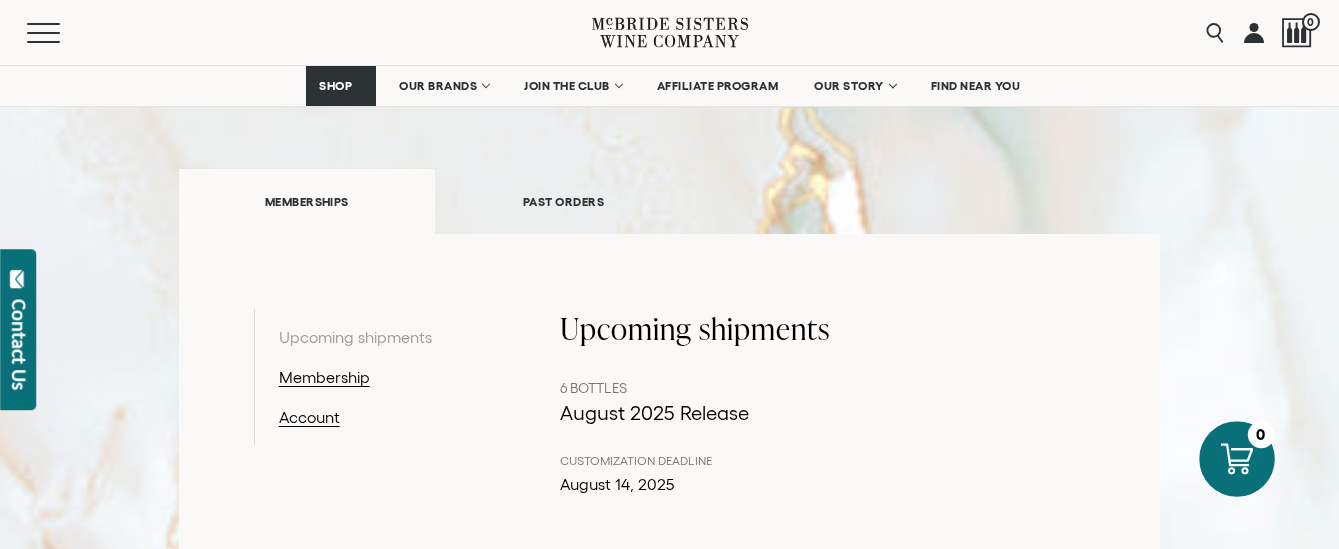 click 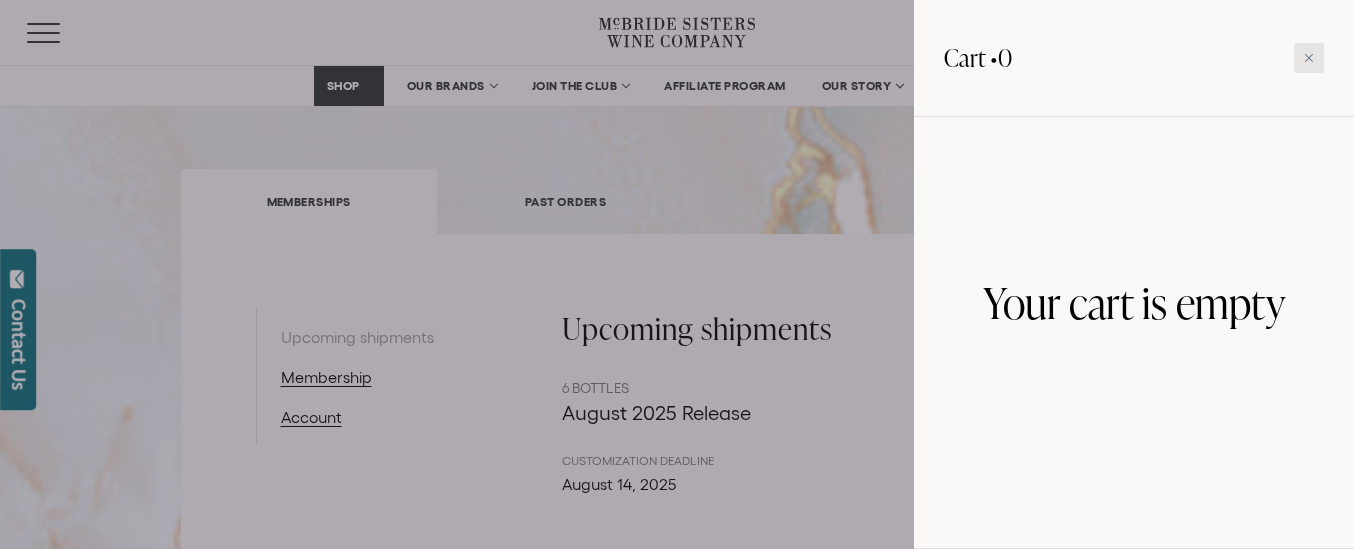 click 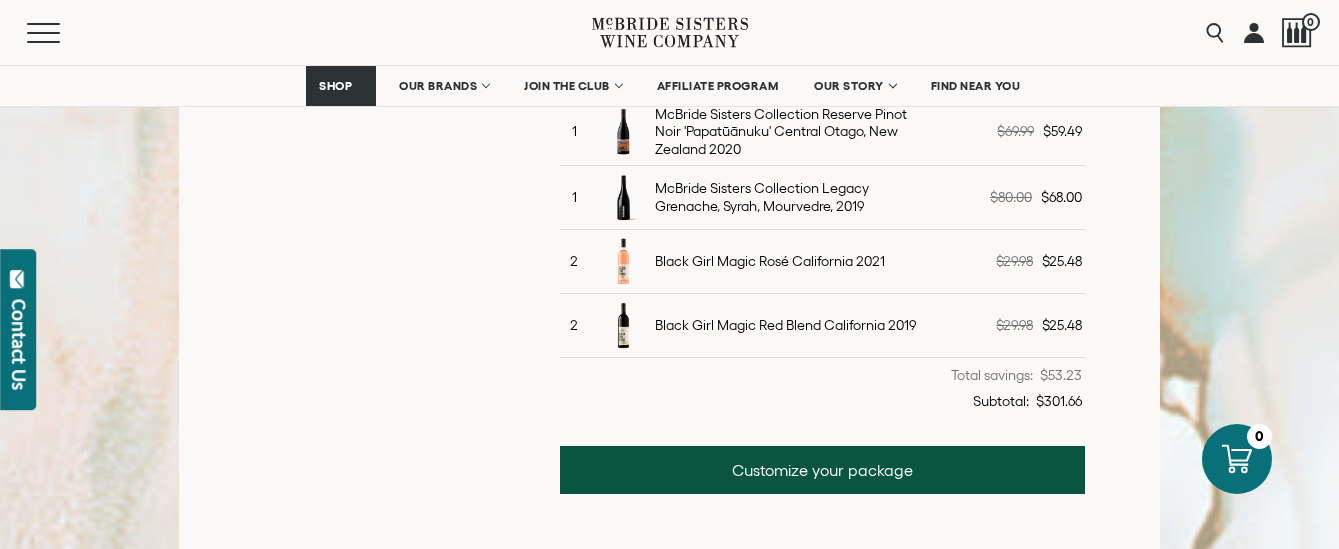 scroll, scrollTop: 900, scrollLeft: 0, axis: vertical 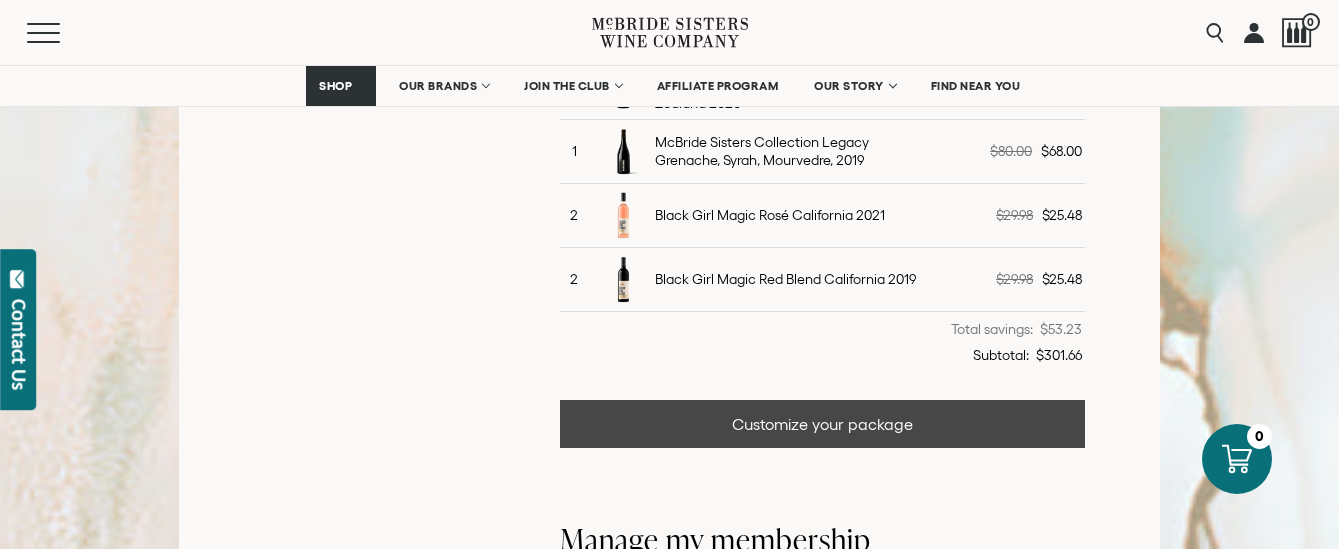 click on "Customize your package" at bounding box center (823, 424) 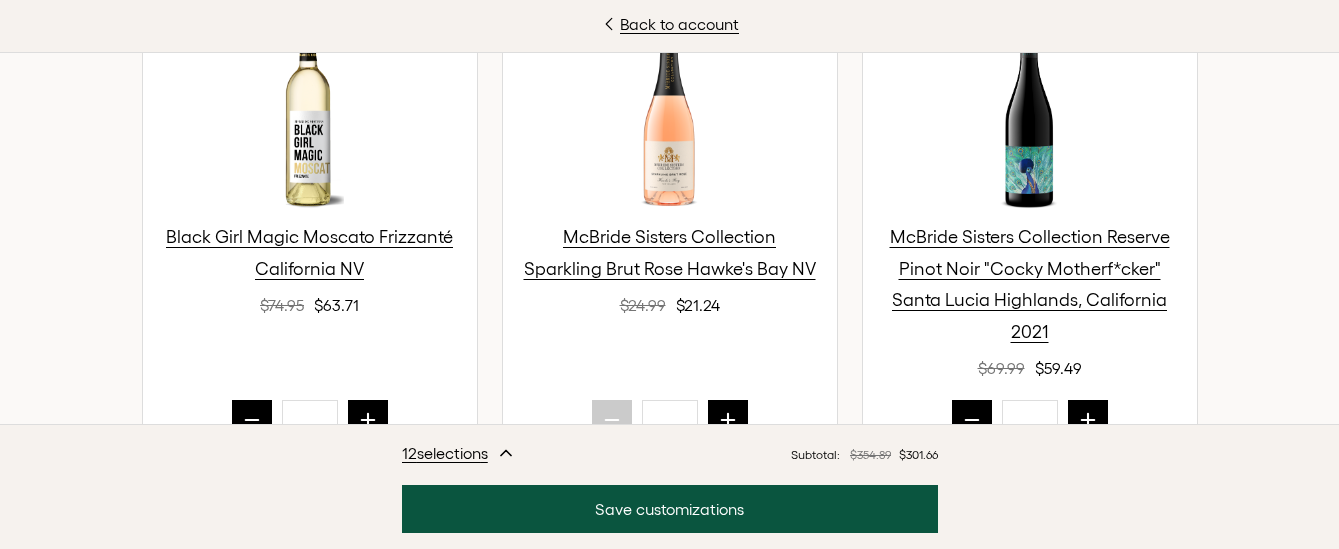 scroll, scrollTop: 900, scrollLeft: 0, axis: vertical 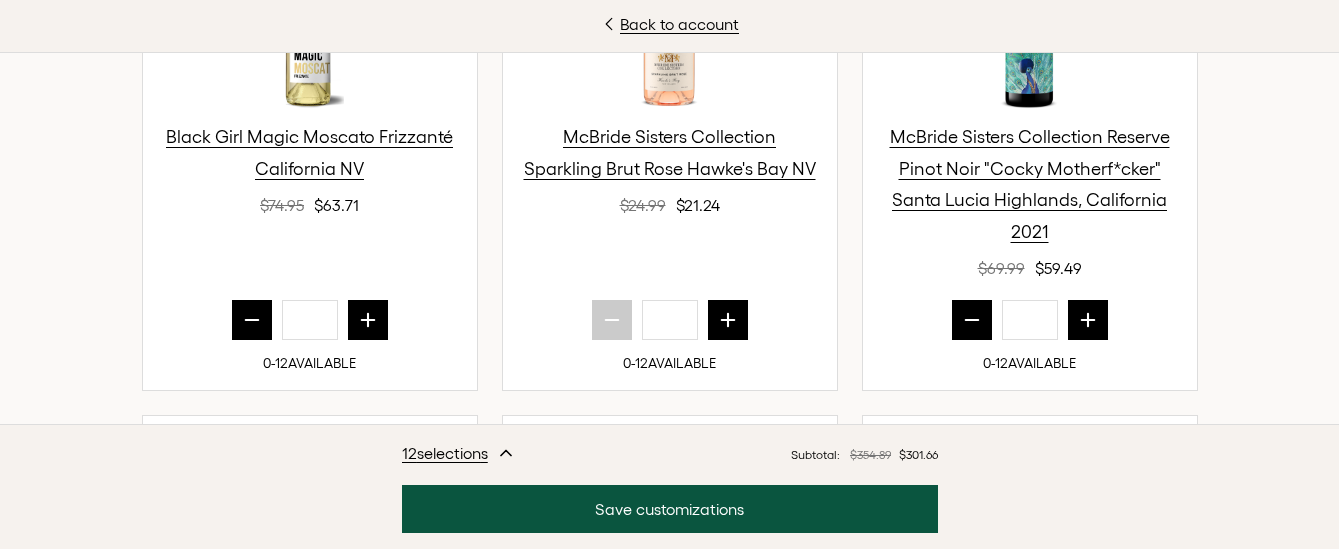 click 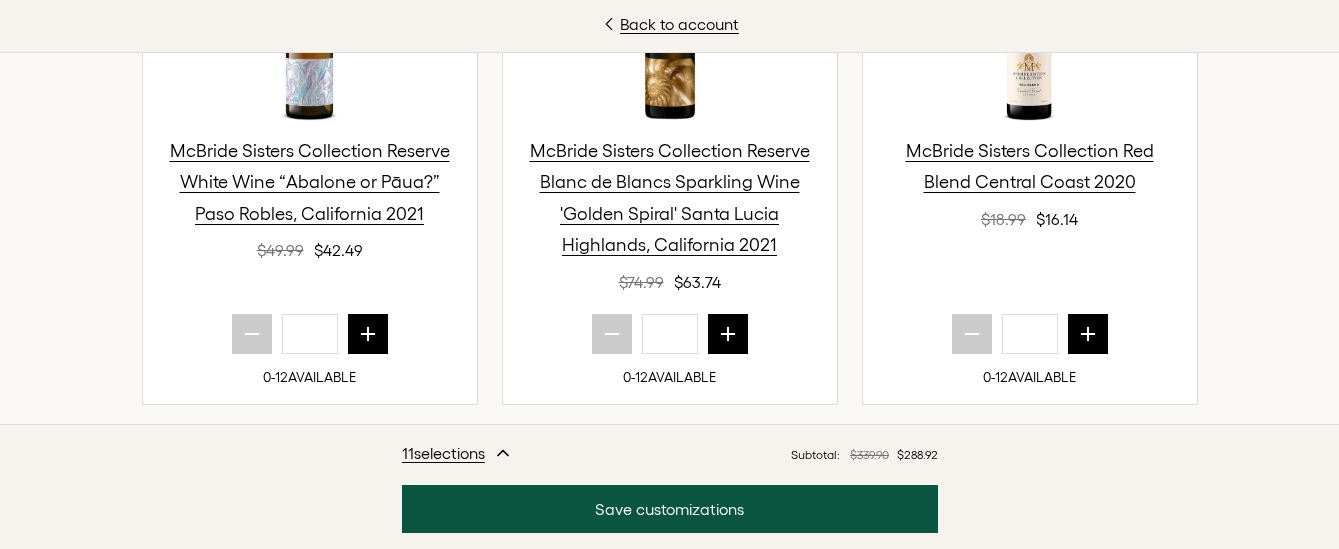 scroll, scrollTop: 1900, scrollLeft: 0, axis: vertical 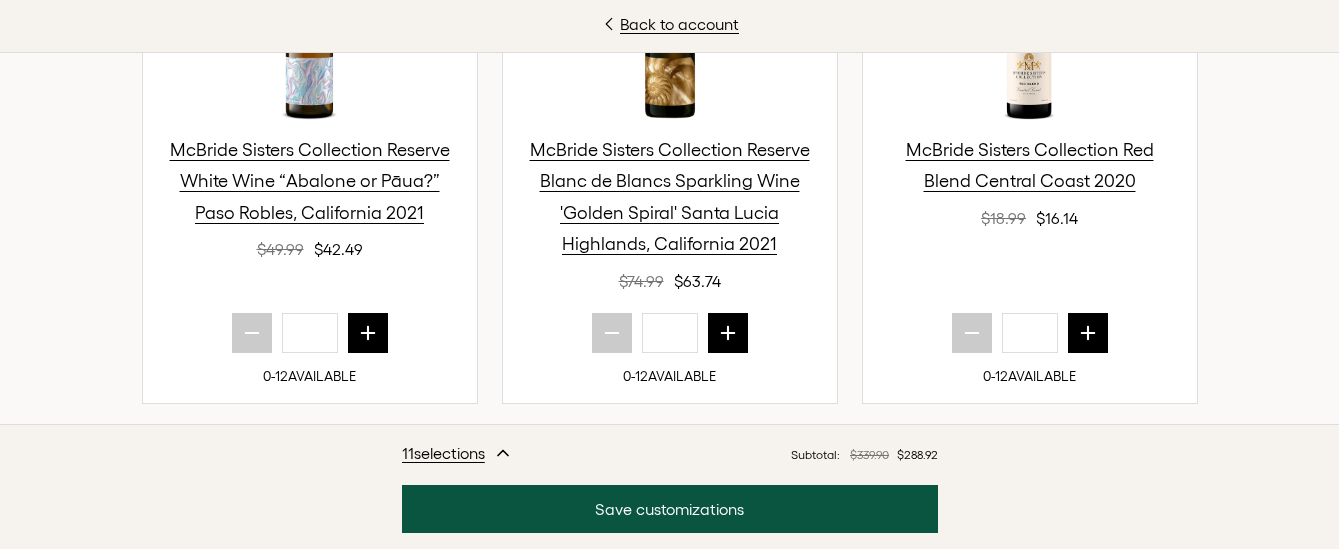 click 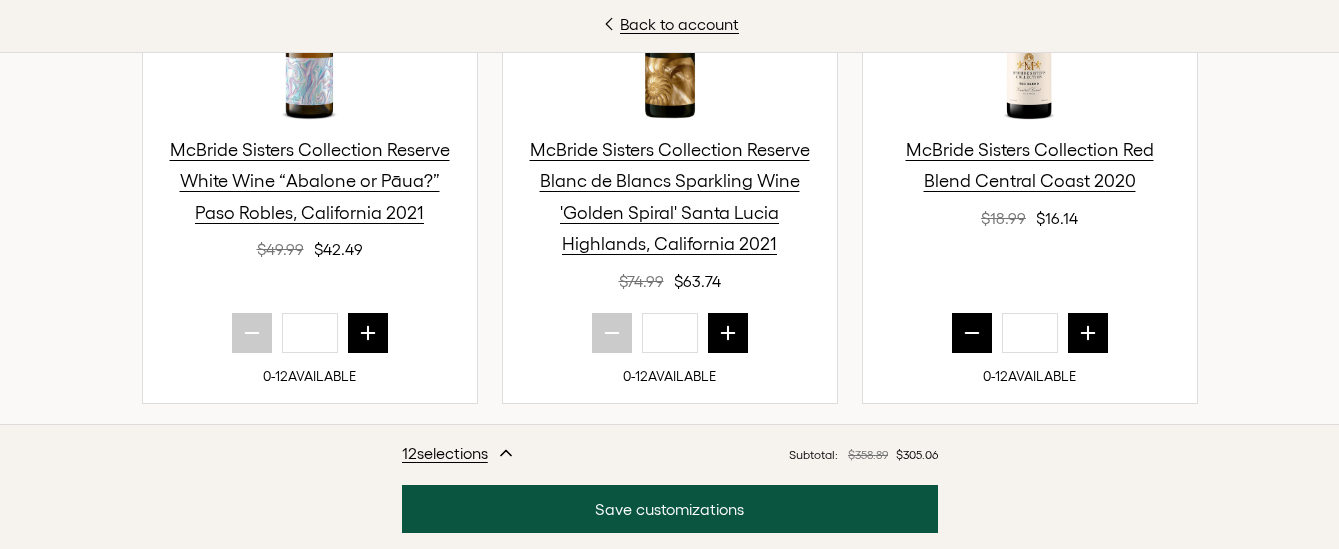 type on "*" 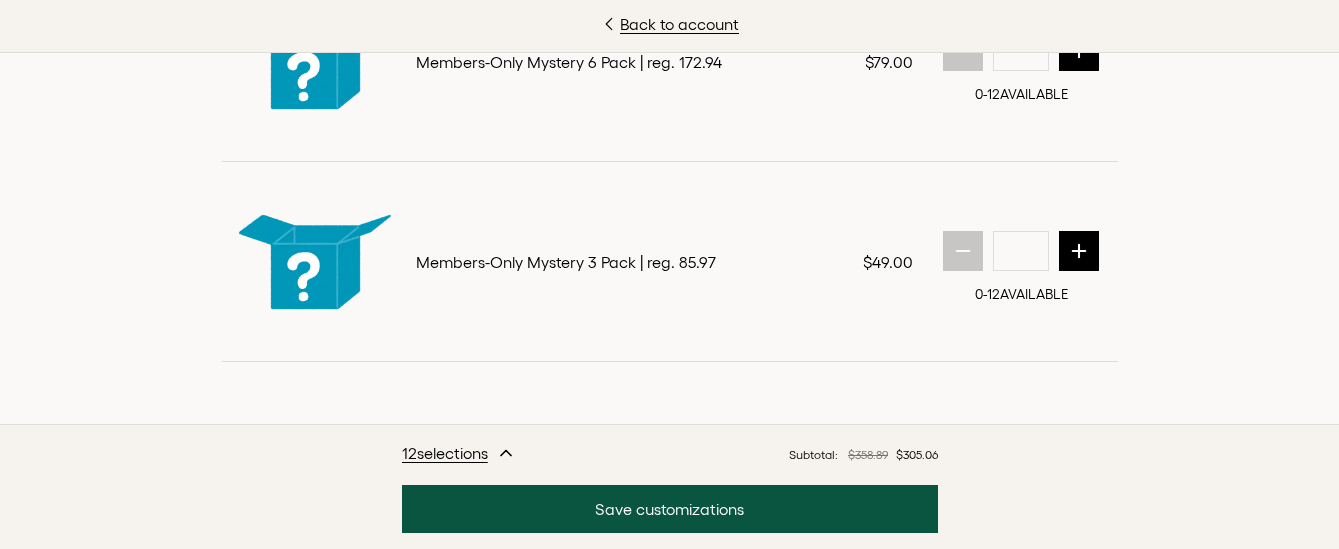 scroll, scrollTop: 3707, scrollLeft: 0, axis: vertical 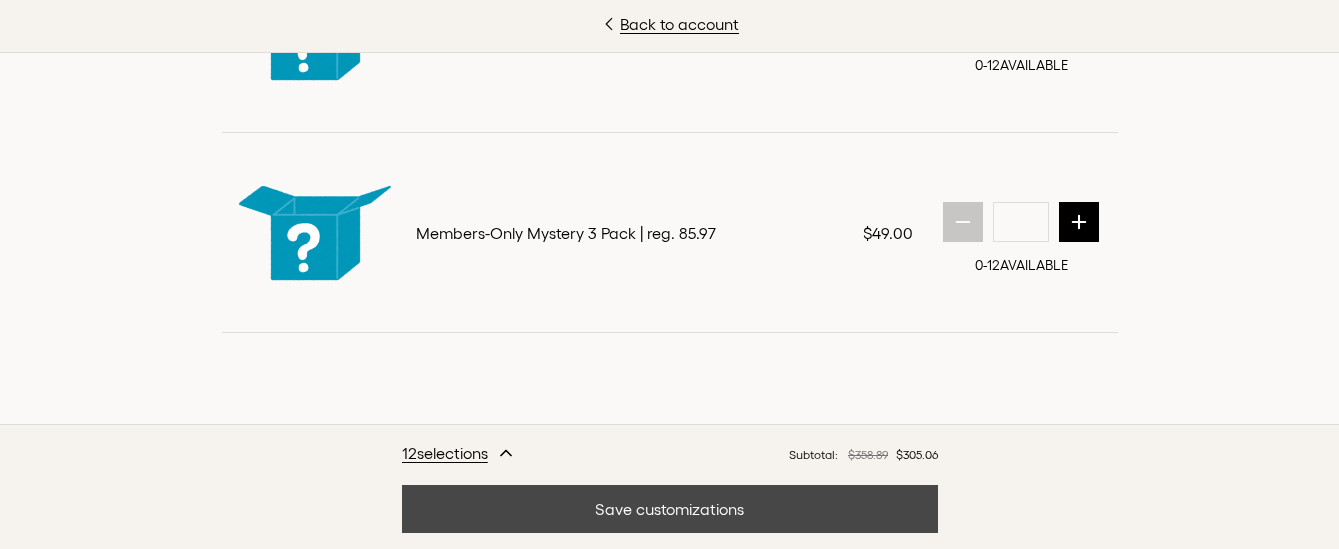 click on "Save customizations" at bounding box center [670, 509] 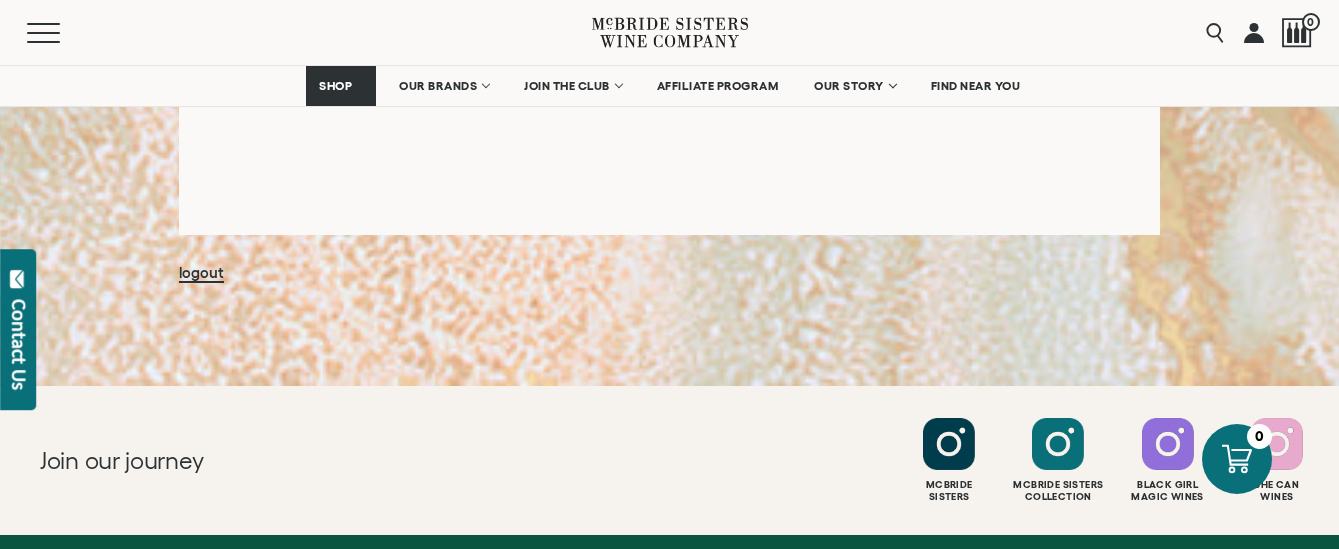 scroll, scrollTop: 2073, scrollLeft: 0, axis: vertical 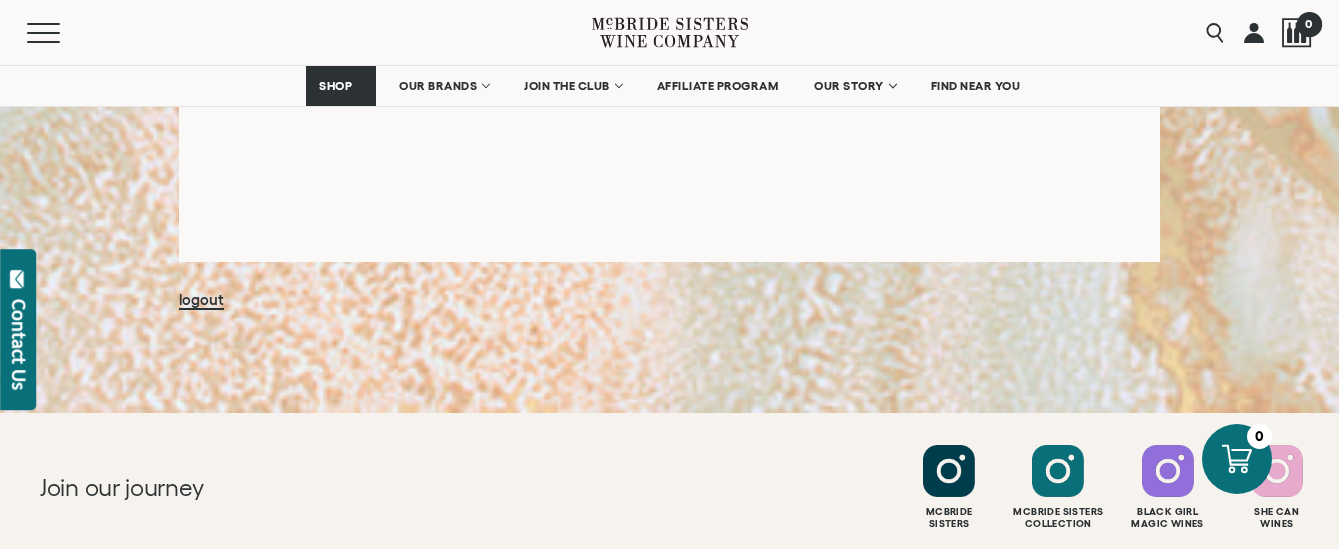 click on "0" at bounding box center (1308, 23) 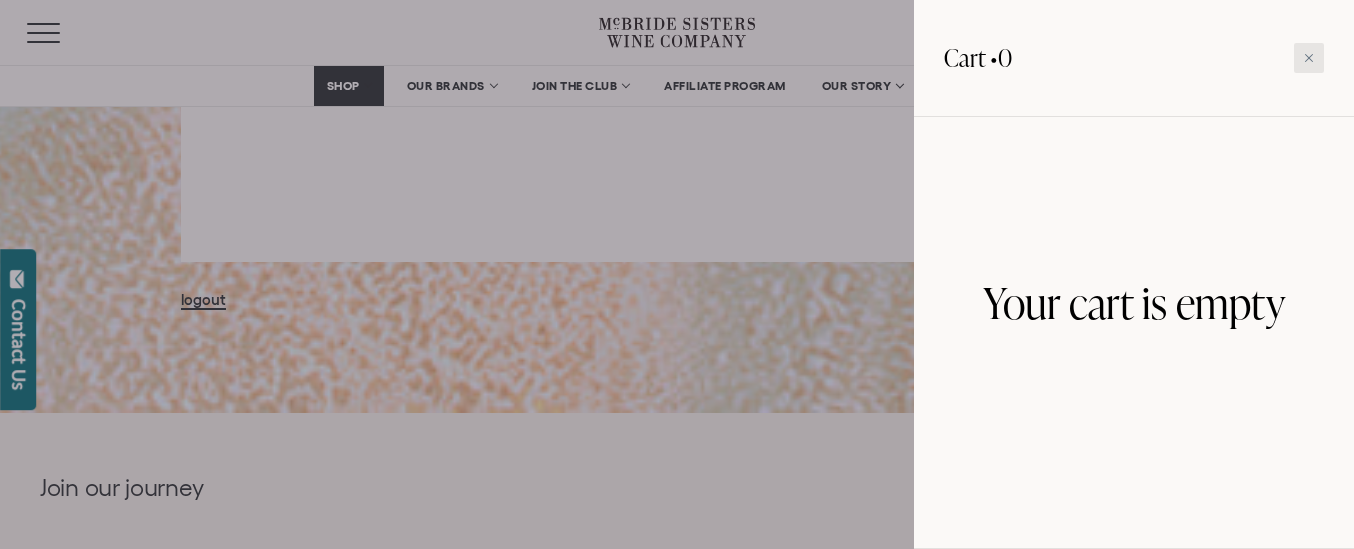 click at bounding box center [1309, 58] 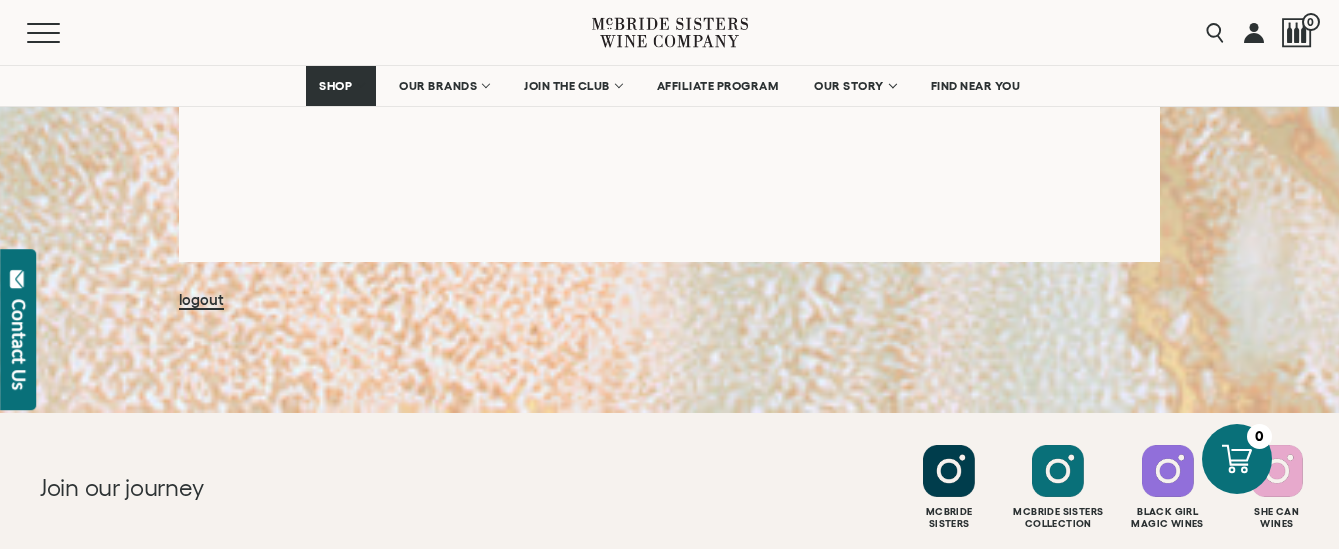 click at bounding box center (1254, 32) 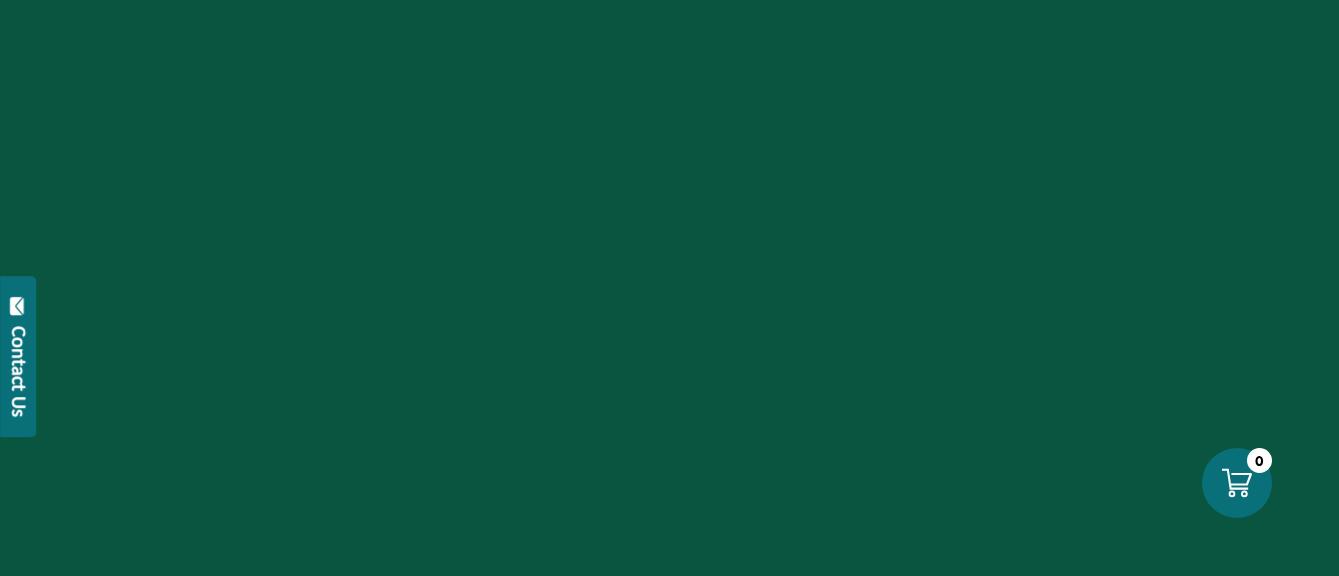 scroll, scrollTop: 0, scrollLeft: 0, axis: both 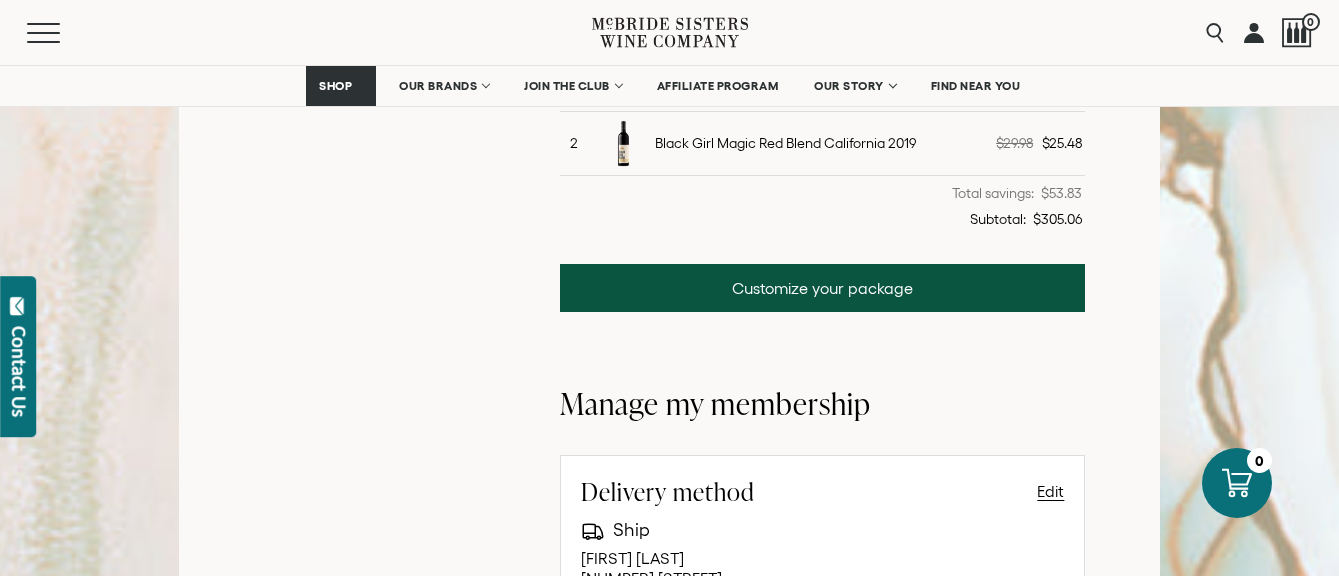 drag, startPoint x: 762, startPoint y: 143, endPoint x: 885, endPoint y: 164, distance: 124.77981 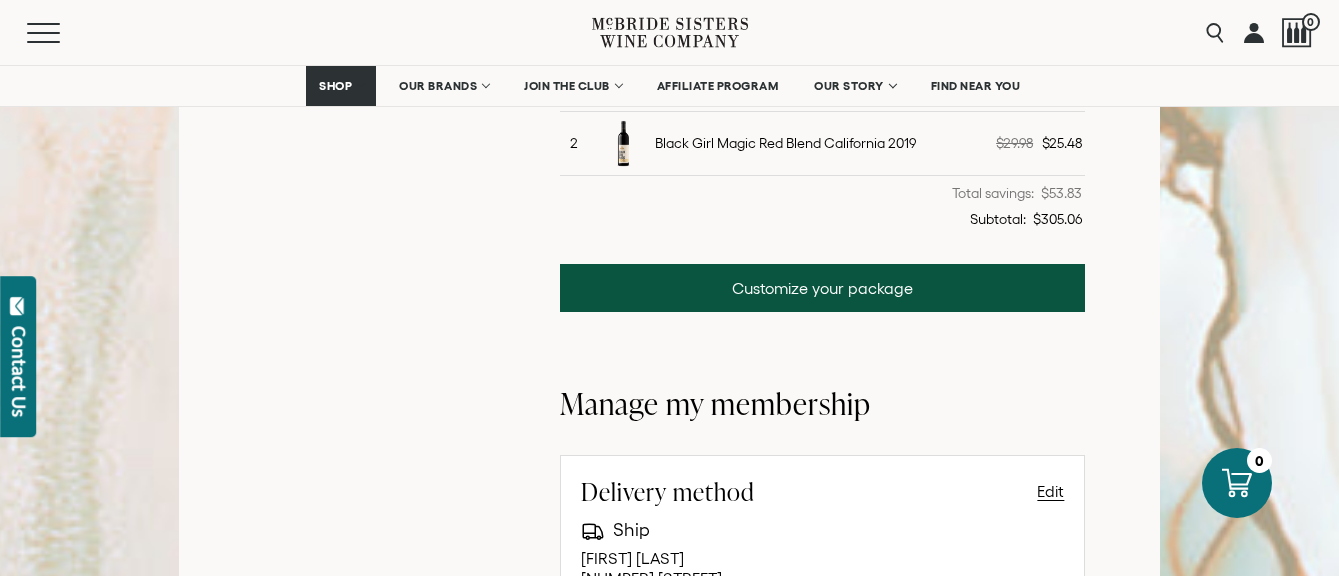 click on "Black Girl Magic Red Blend California 2019" at bounding box center (765, 143) 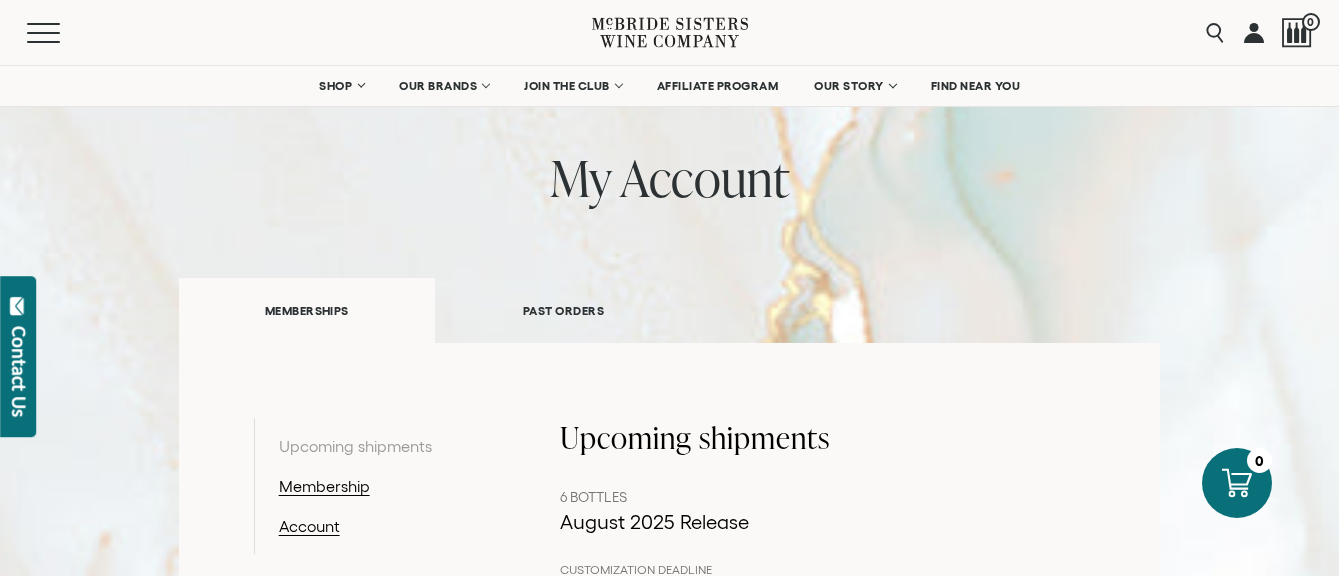 scroll, scrollTop: 0, scrollLeft: 0, axis: both 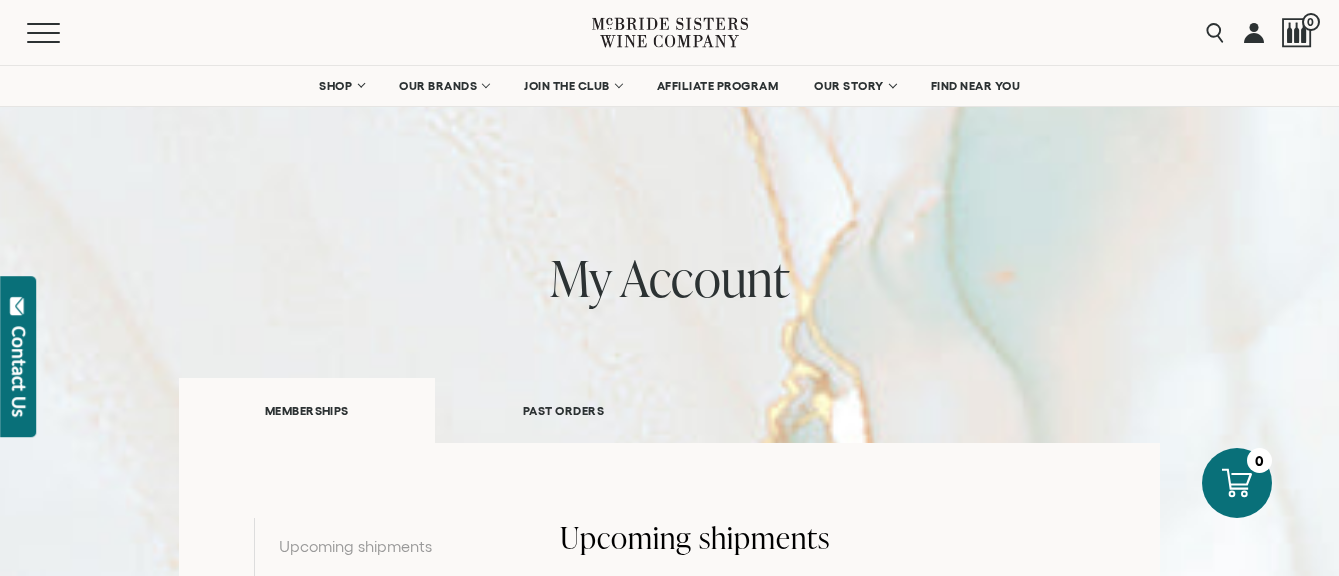 click at bounding box center (1254, 32) 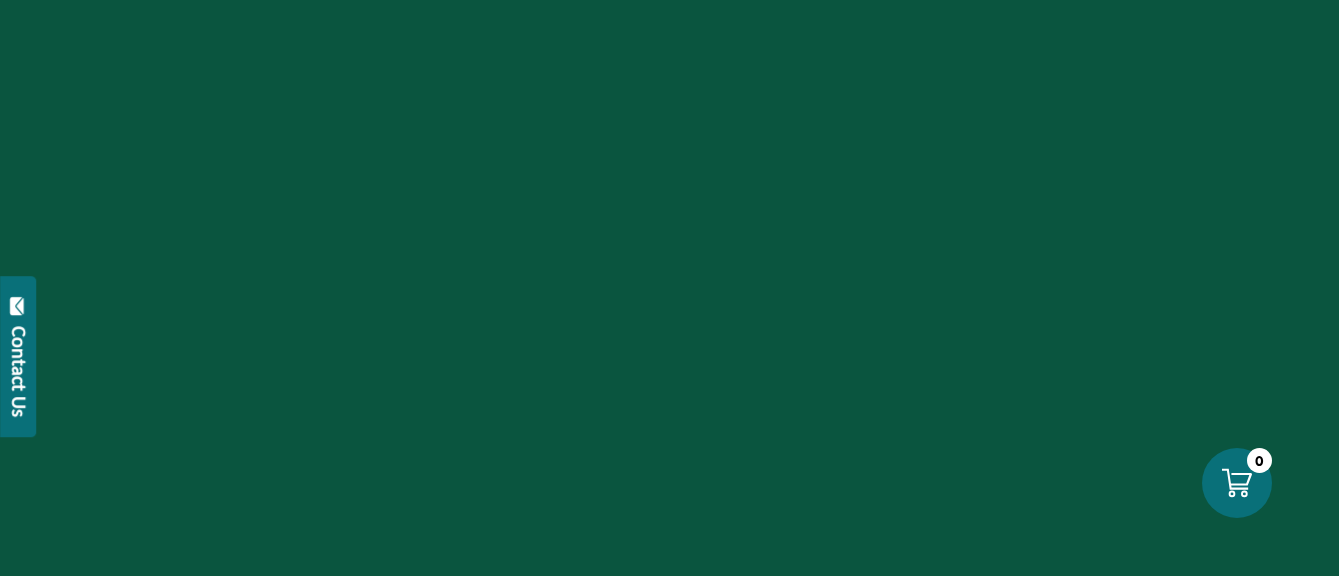 scroll, scrollTop: 0, scrollLeft: 0, axis: both 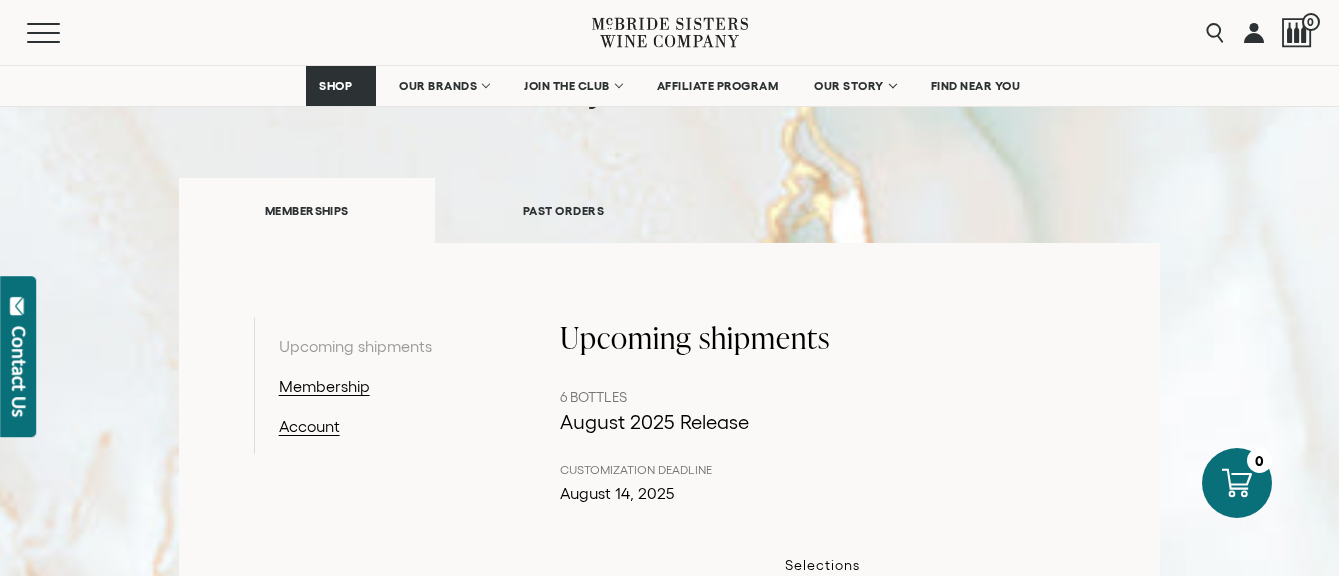 click on "PAST ORDERS" at bounding box center [563, 210] 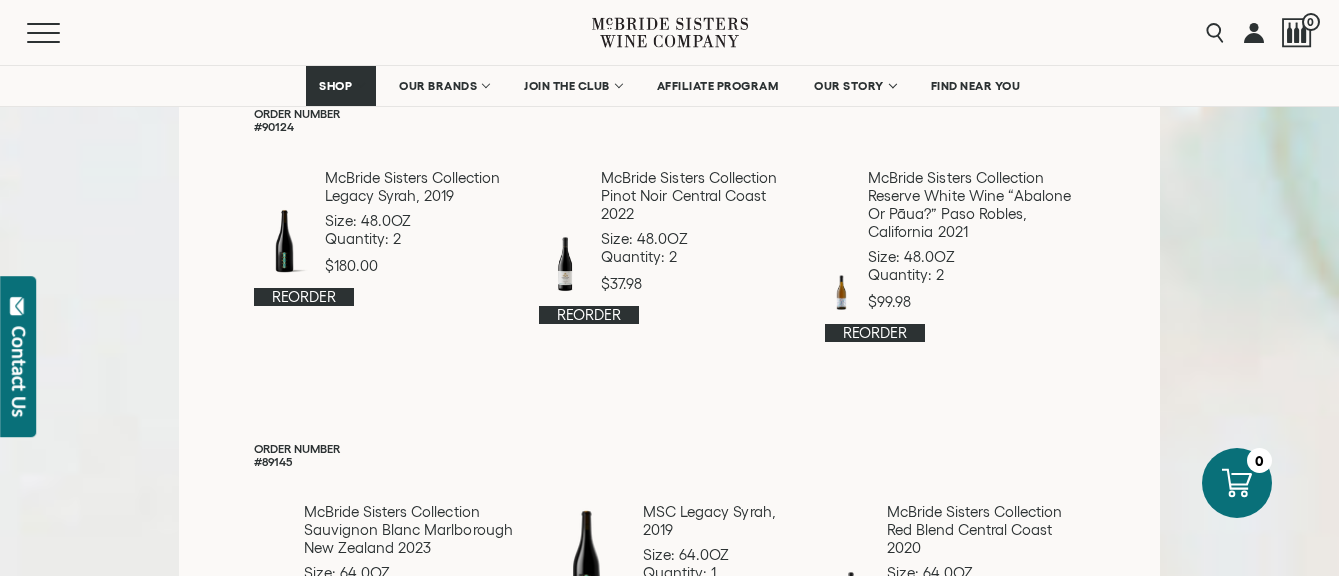 scroll, scrollTop: 100, scrollLeft: 0, axis: vertical 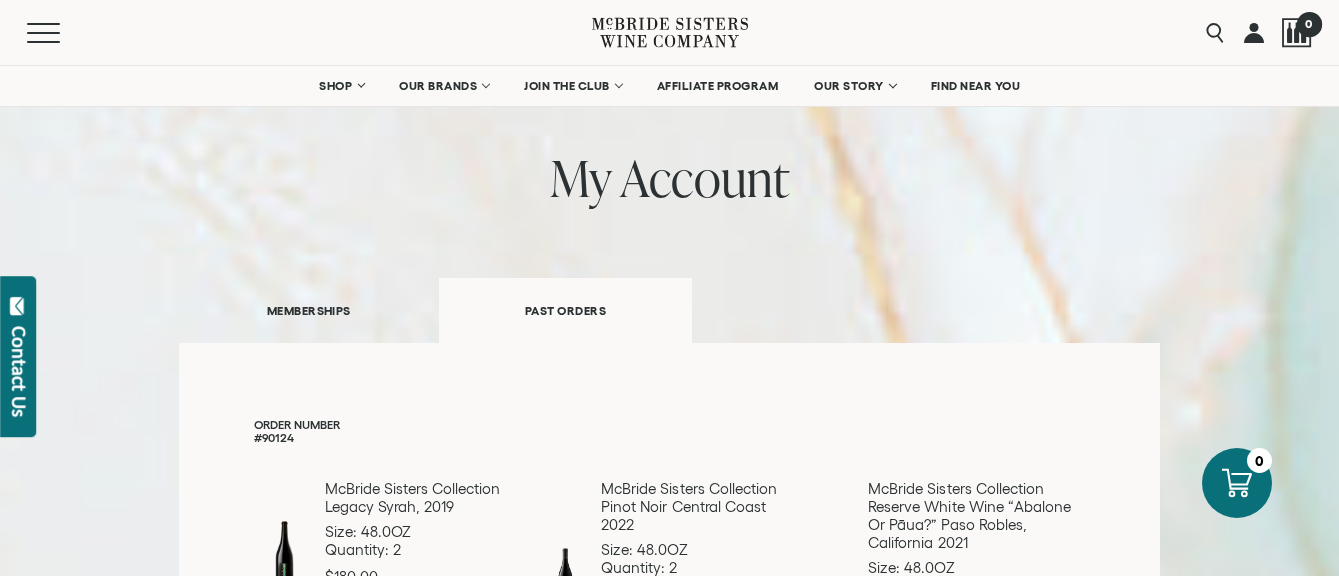 click on "0" at bounding box center [1308, 23] 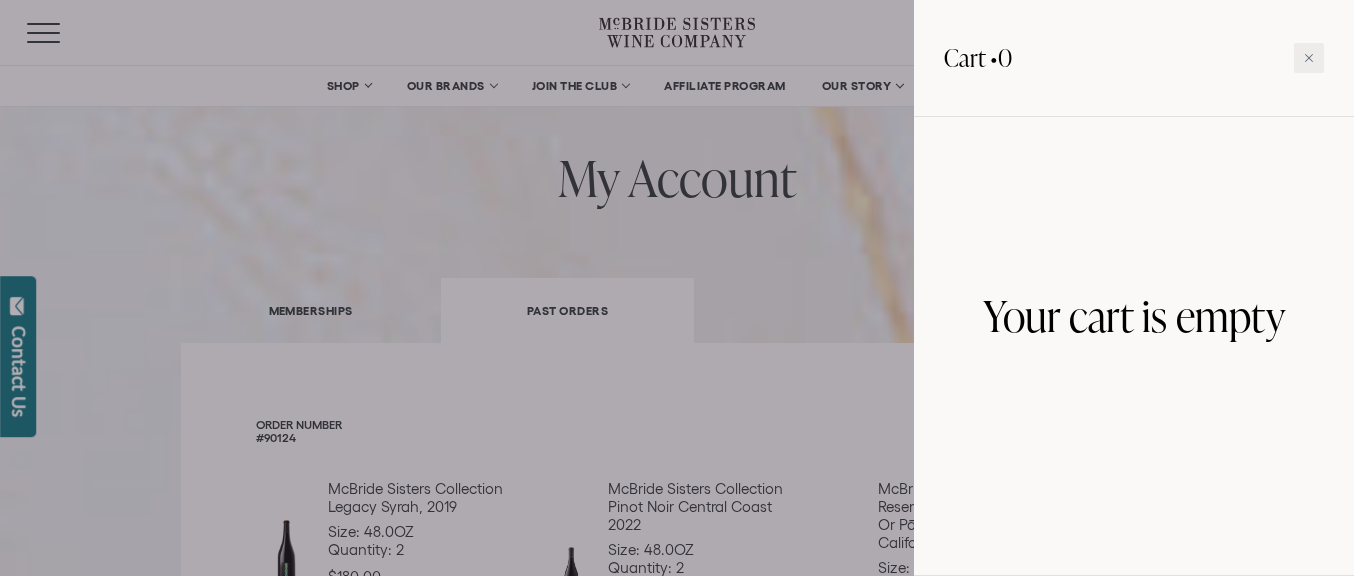 click on "Cart •  0" at bounding box center [1134, 58] 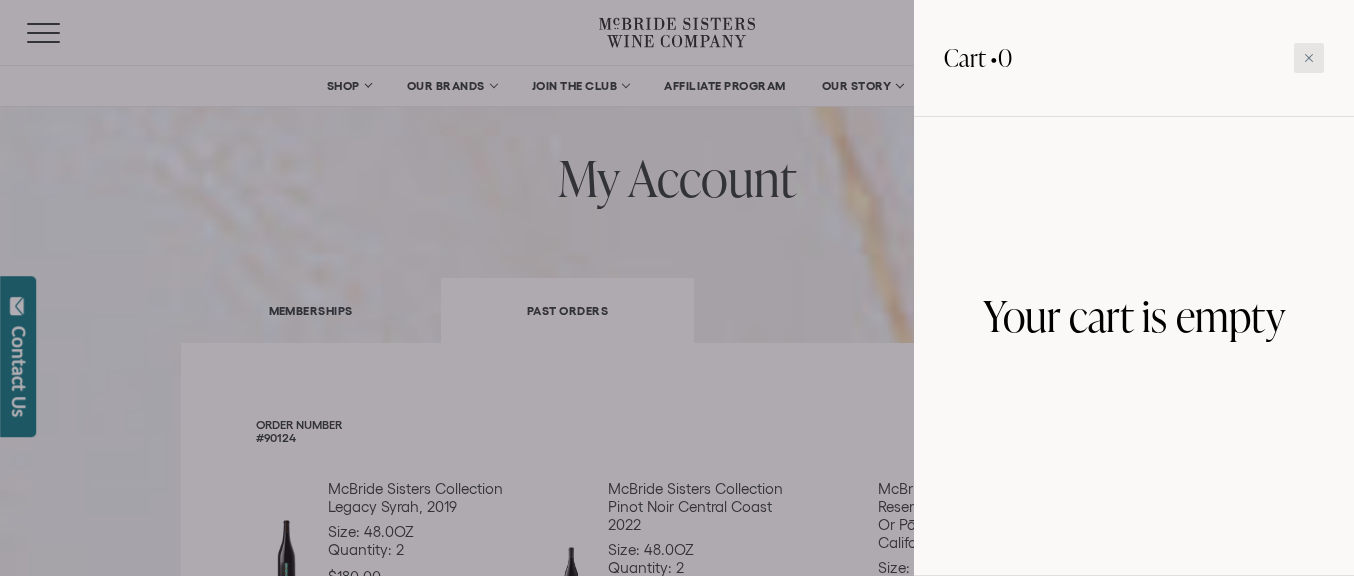 click 